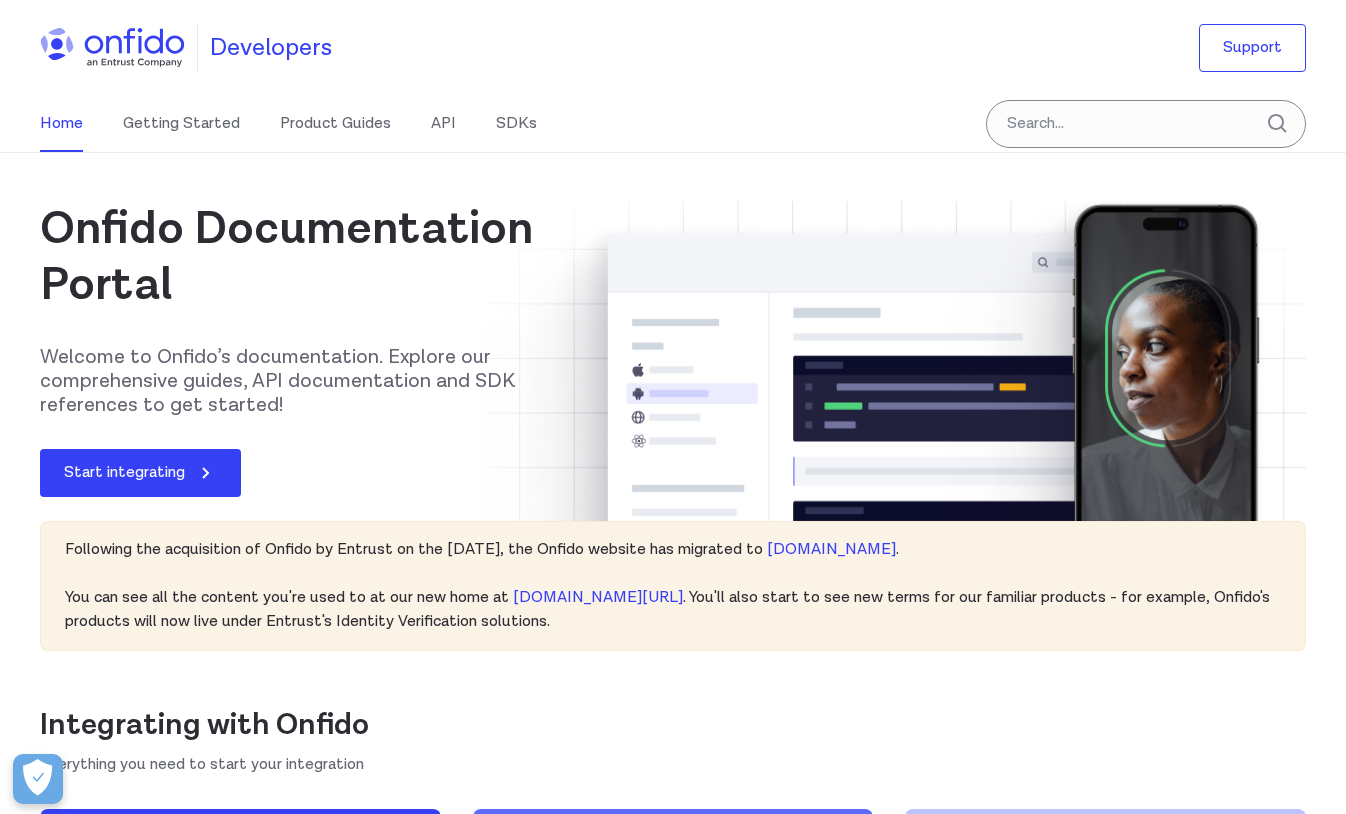 scroll, scrollTop: 361, scrollLeft: 0, axis: vertical 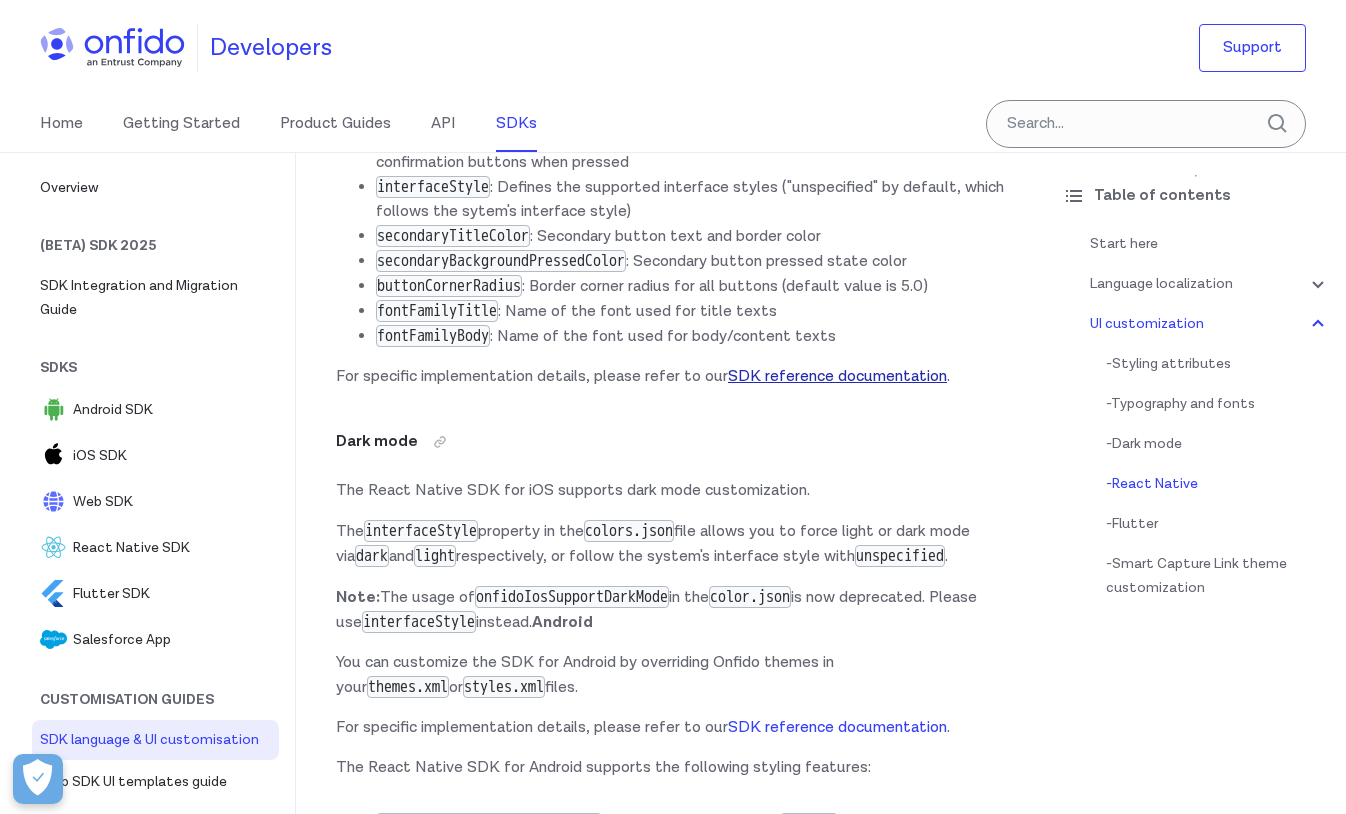 click on "SDK reference documentation" at bounding box center [837, 376] 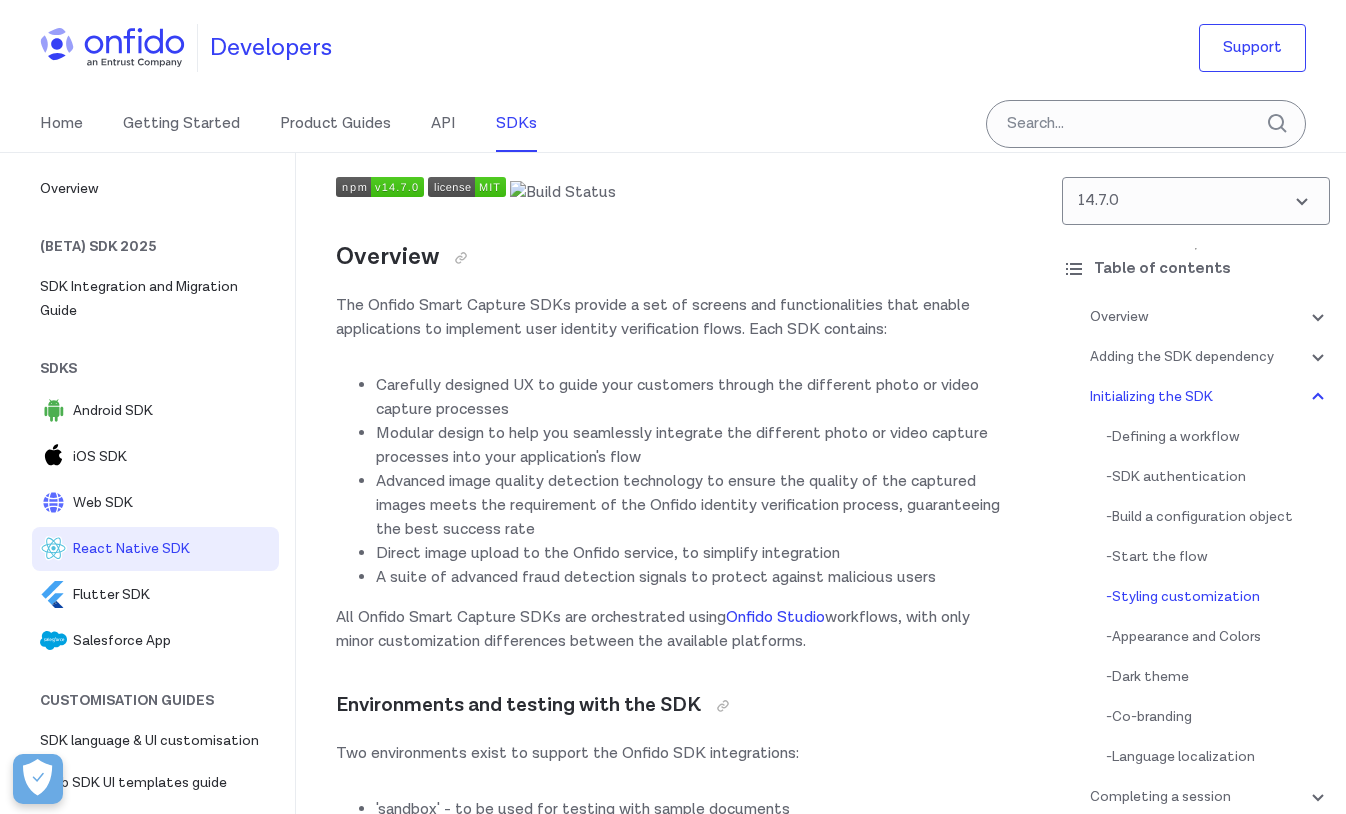 scroll, scrollTop: 10274, scrollLeft: 0, axis: vertical 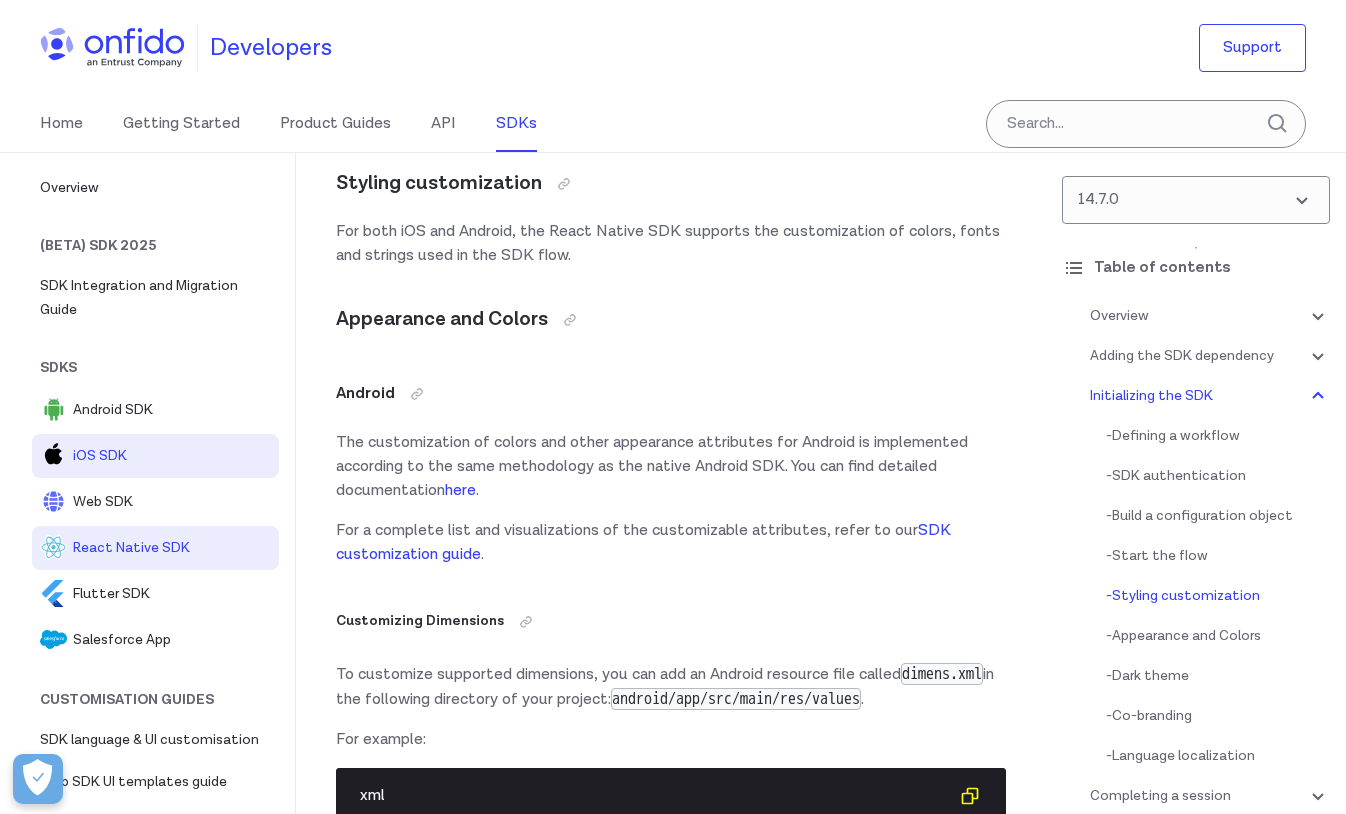 click on "iOS SDK" at bounding box center (172, 456) 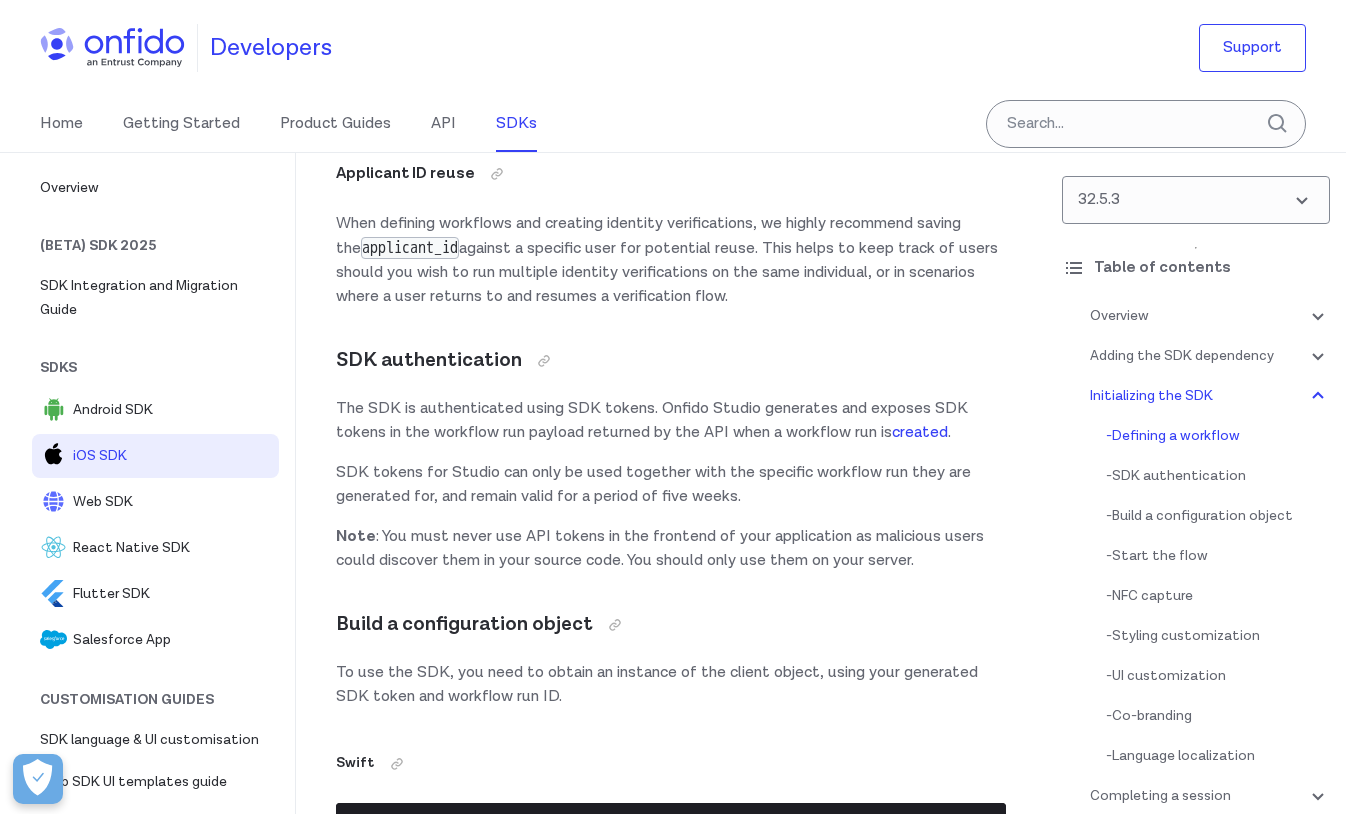 scroll, scrollTop: 5509, scrollLeft: 0, axis: vertical 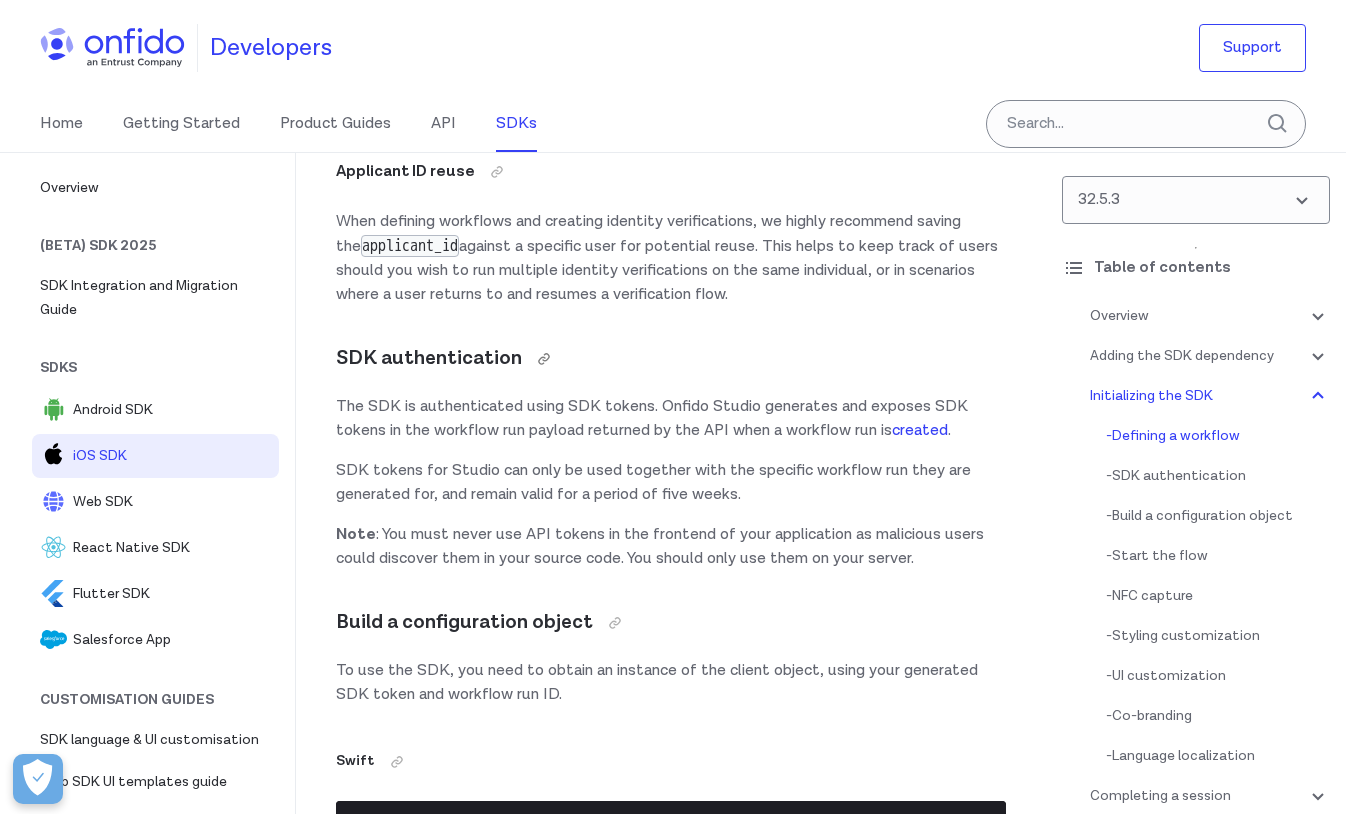 click on "SDK authentication" at bounding box center [671, 359] 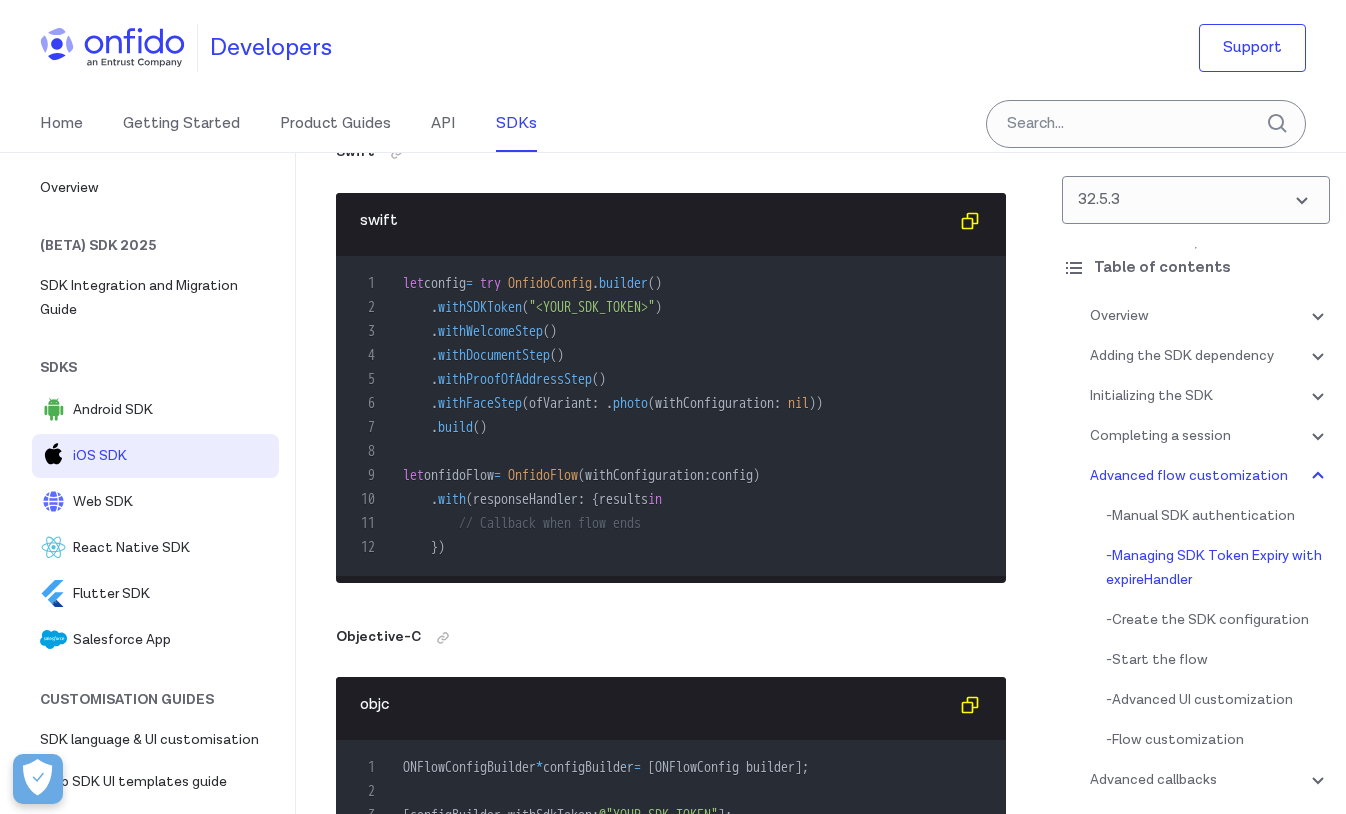 scroll, scrollTop: 19910, scrollLeft: 0, axis: vertical 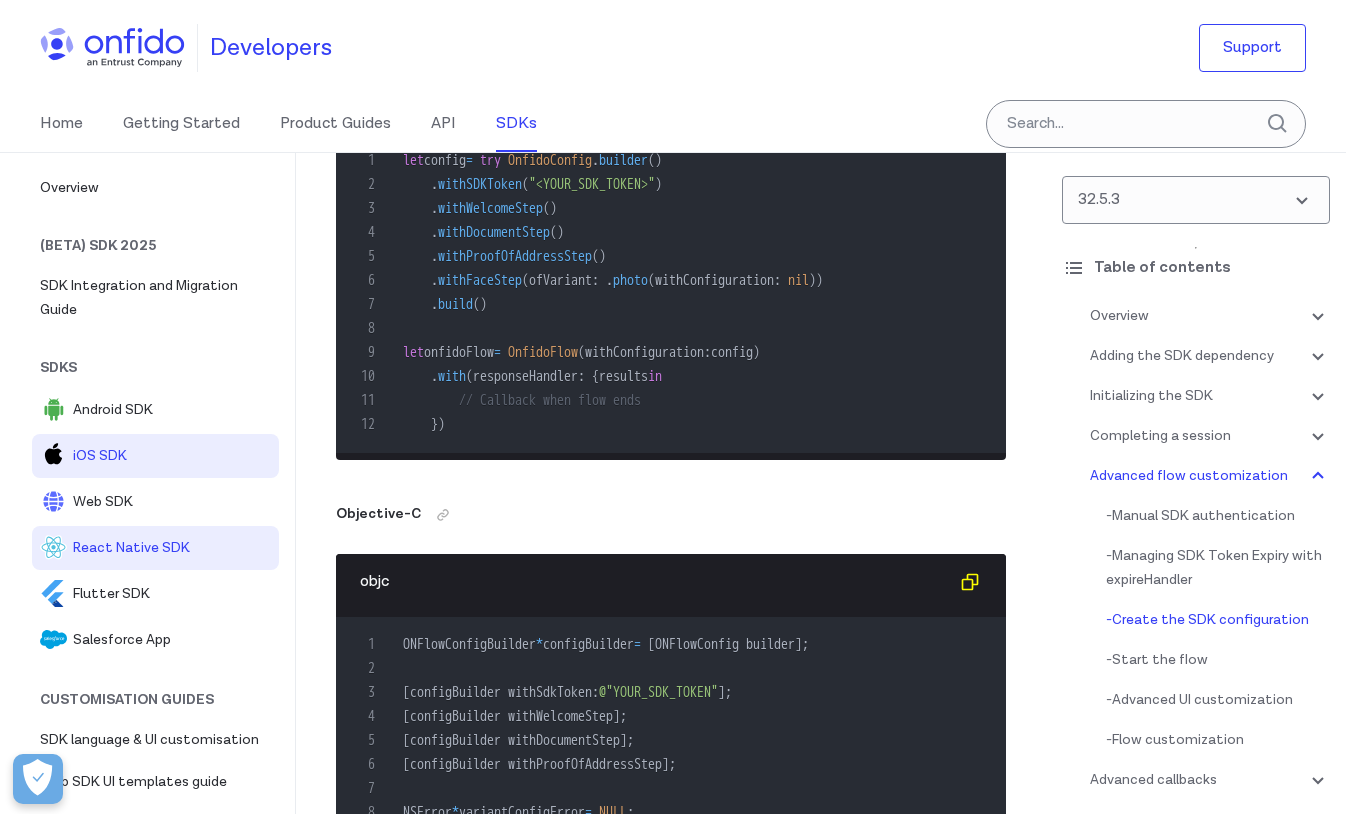 click on "React Native SDK" at bounding box center [172, 548] 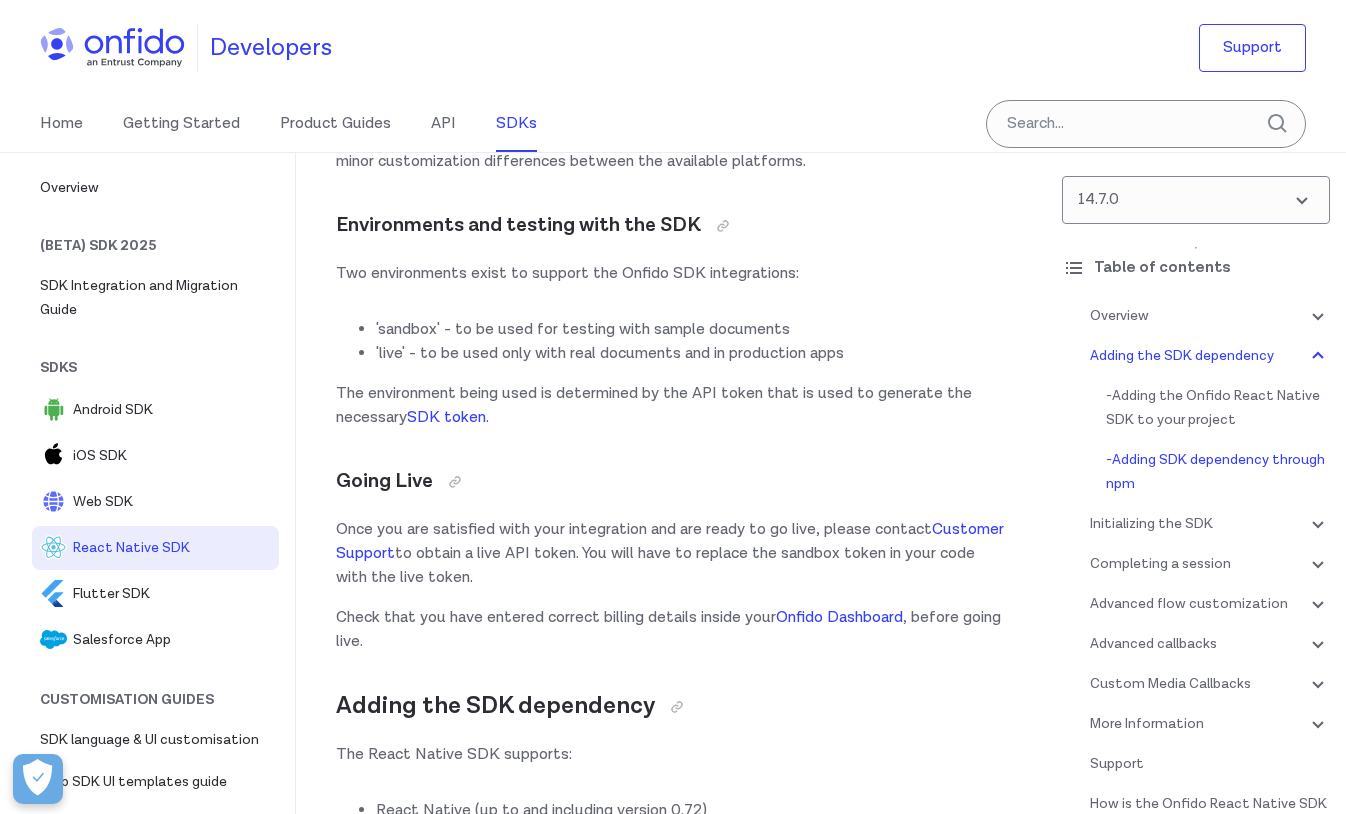 scroll, scrollTop: 0, scrollLeft: 0, axis: both 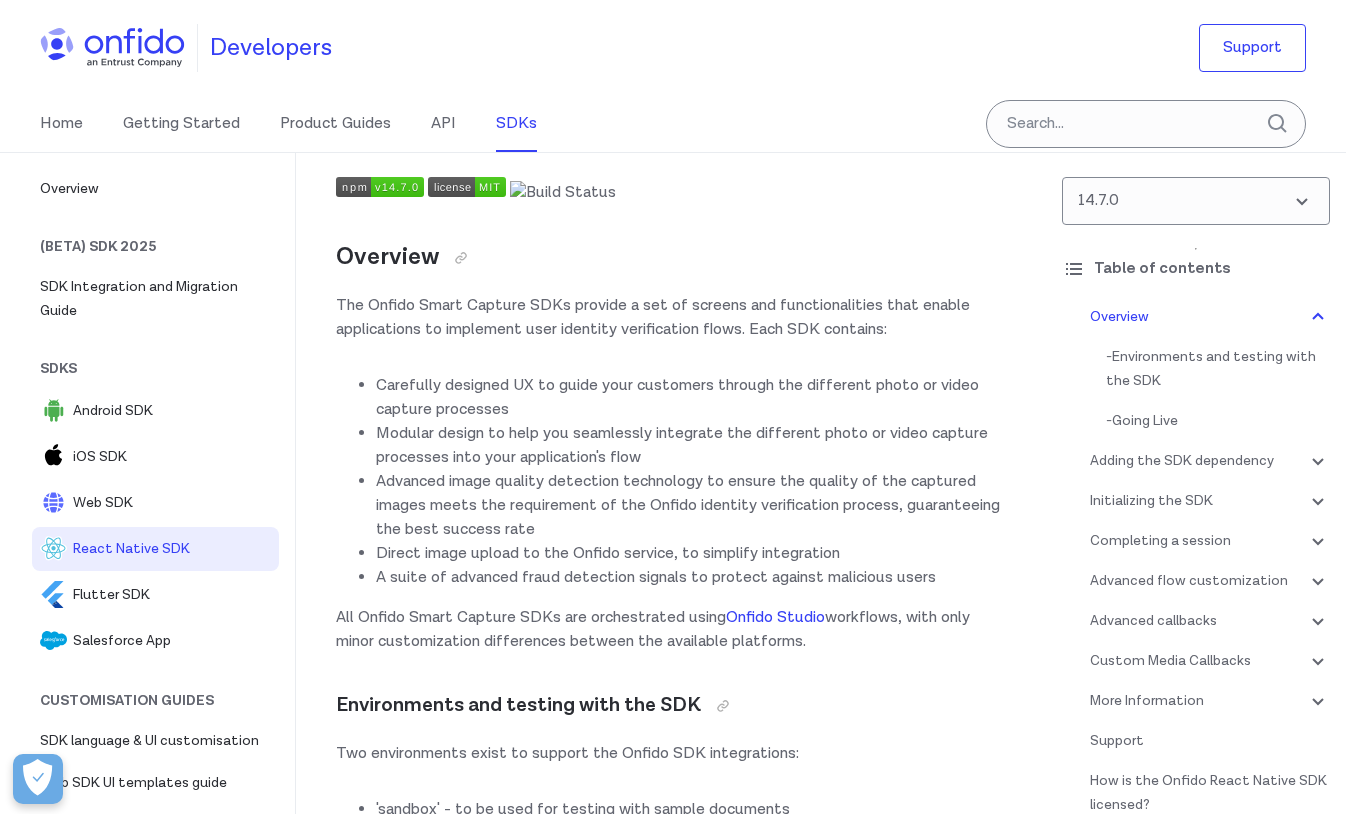 click on "Overview
The Onfido Smart Capture SDKs provide a set of screens and functionalities that enable applications to implement user identity verification flows. Each SDK contains:
Carefully designed UX to guide your customers through the different photo or video capture processes
Modular design to help you seamlessly integrate the different photo or video capture processes into your application's flow
Advanced image quality detection technology to ensure the quality of the captured images meets the requirement of the
Onfido identity verification process, guaranteeing the best success rate
Direct image upload to the Onfido service, to simplify integration
A suite of advanced fraud detection signals to protect against malicious users
All Onfido Smart Capture SDKs are orchestrated using  Onfido Studio  workflows, with only minor customization differences between the available platforms.
Environments and testing with the SDK
Two environments exist to support the Onfido SDK integrations:" at bounding box center (671, 13143) 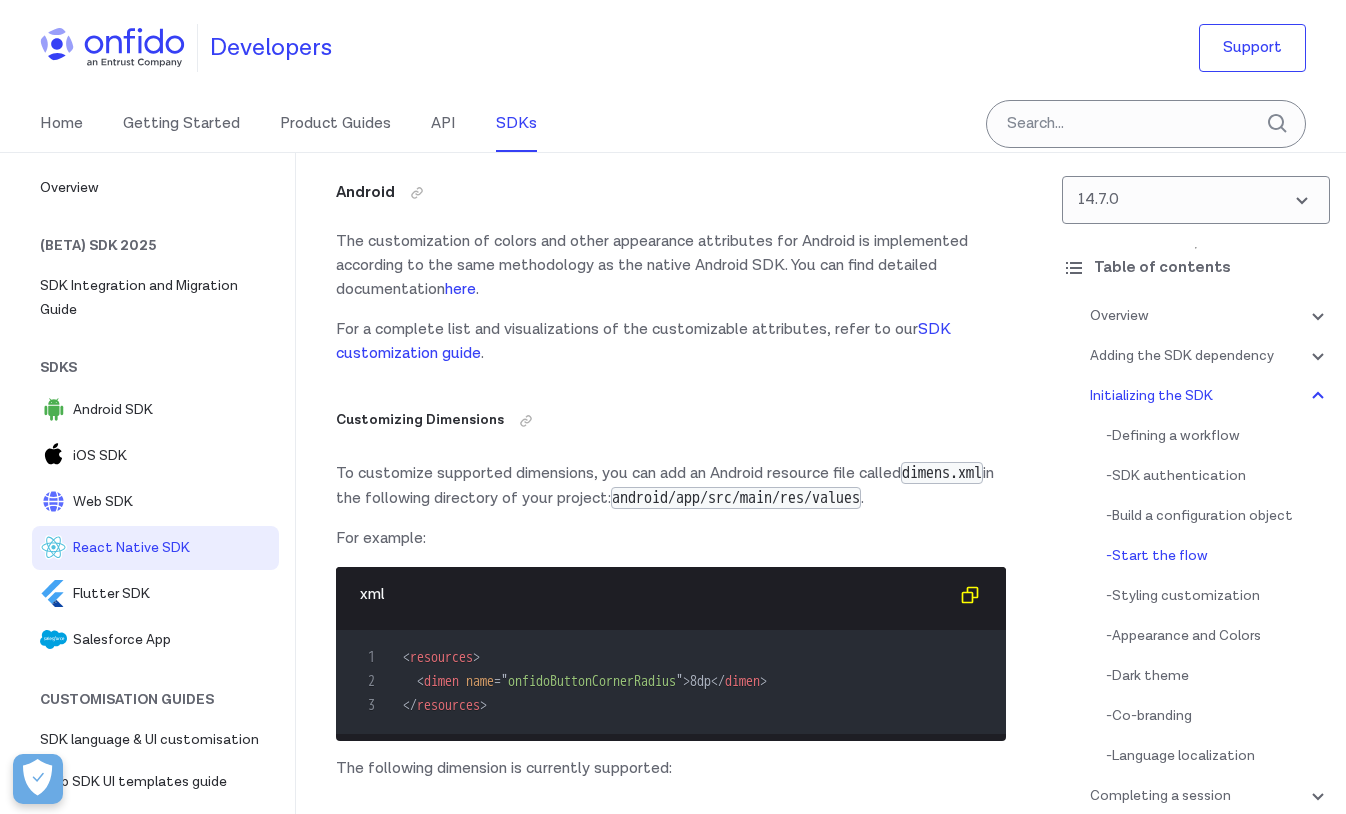 scroll, scrollTop: 10496, scrollLeft: 0, axis: vertical 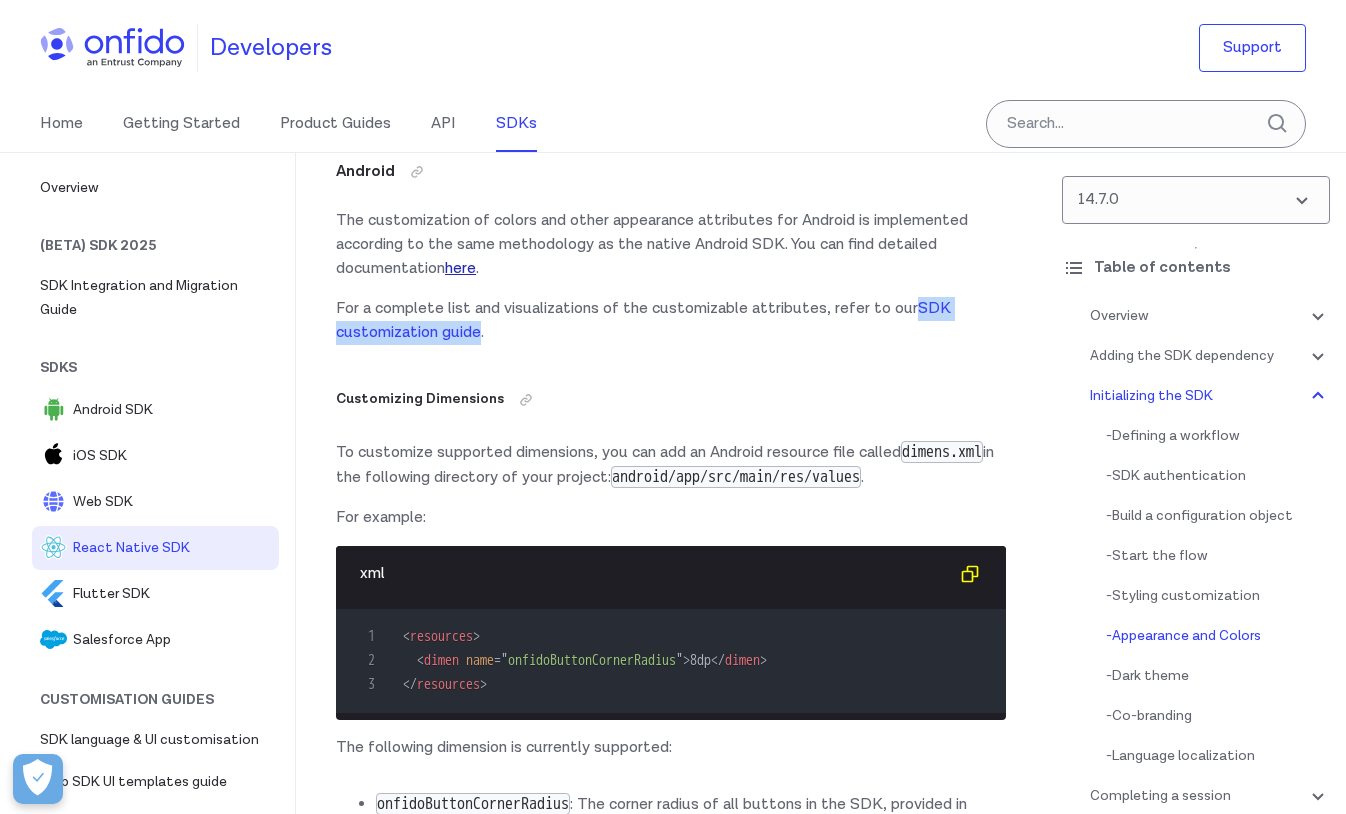 click on "here" at bounding box center (460, 268) 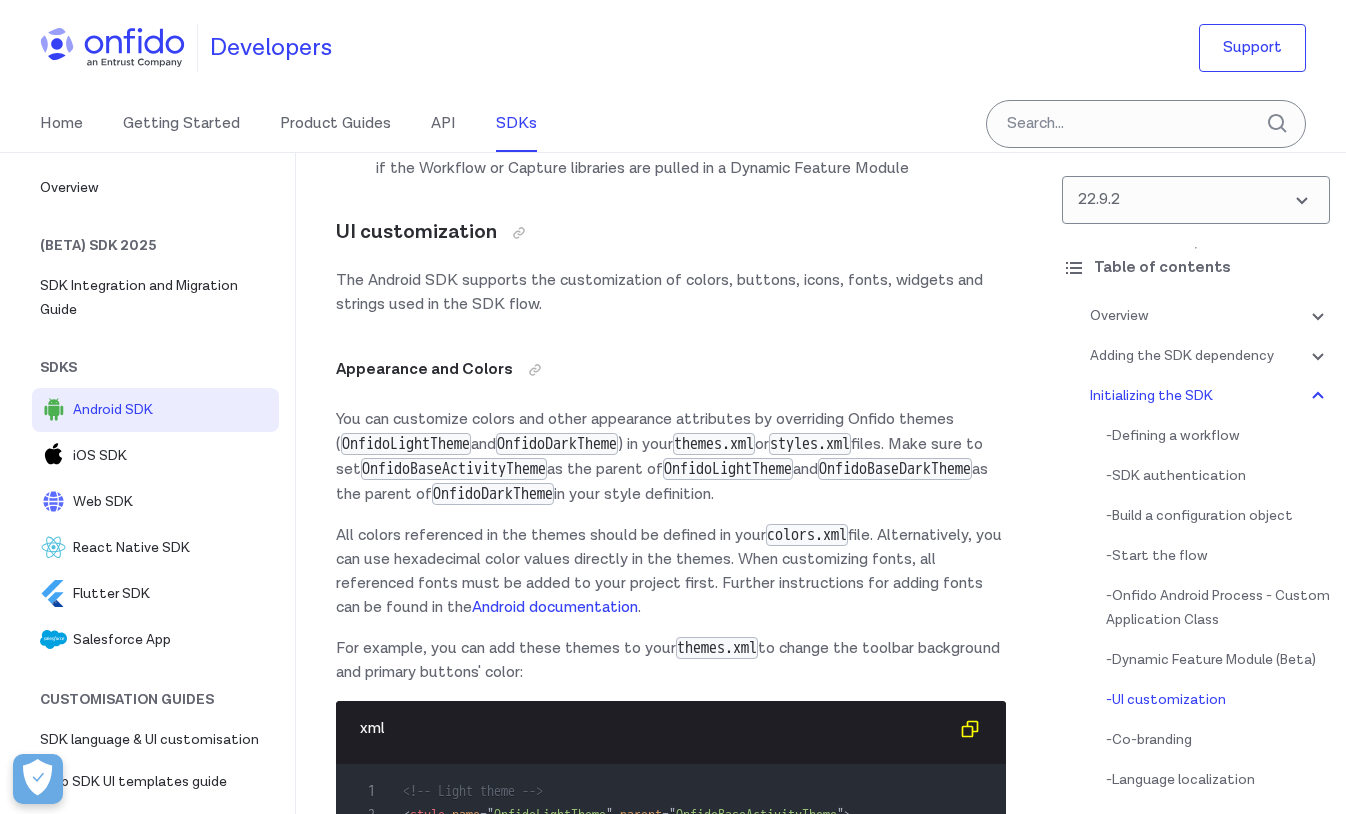 scroll, scrollTop: 0, scrollLeft: 0, axis: both 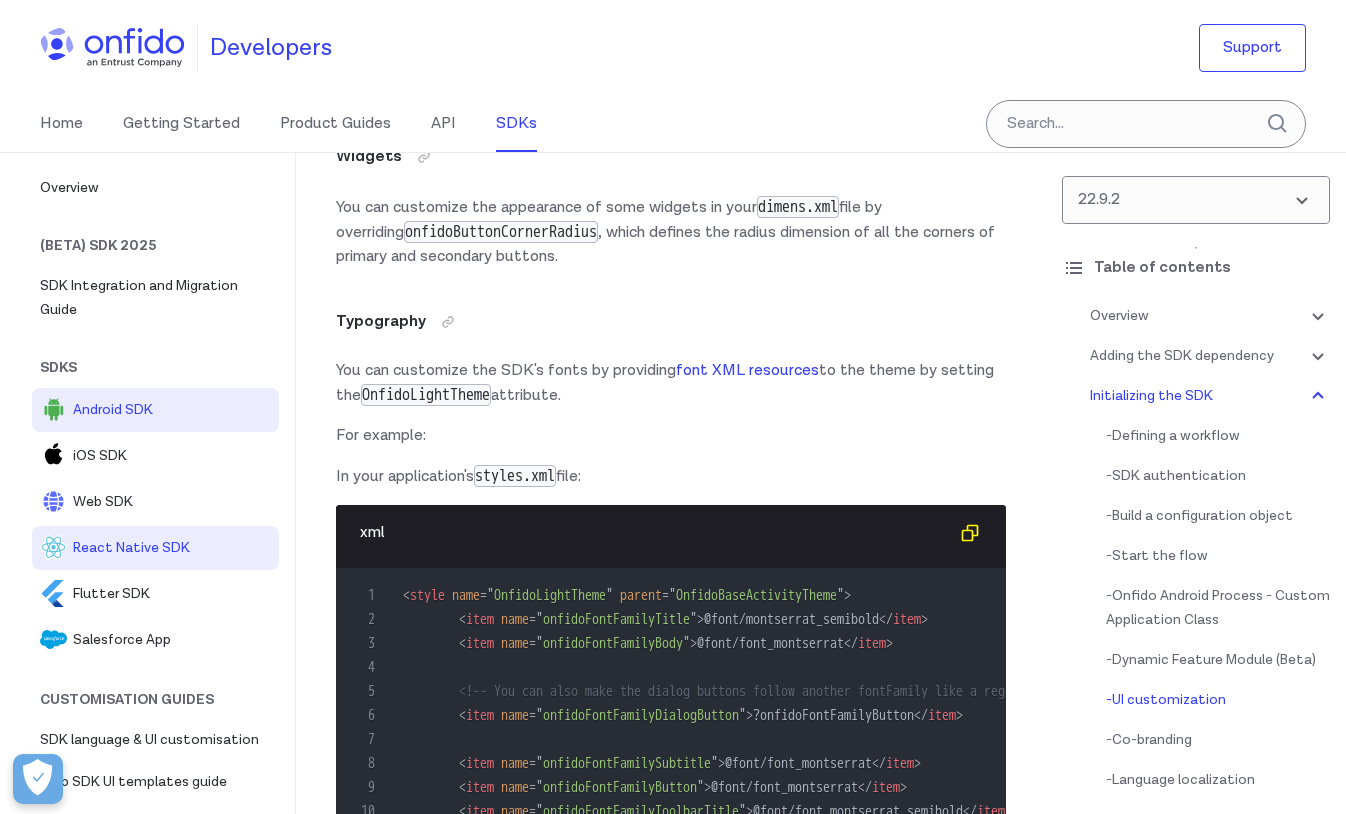 click on "React Native SDK" at bounding box center [172, 548] 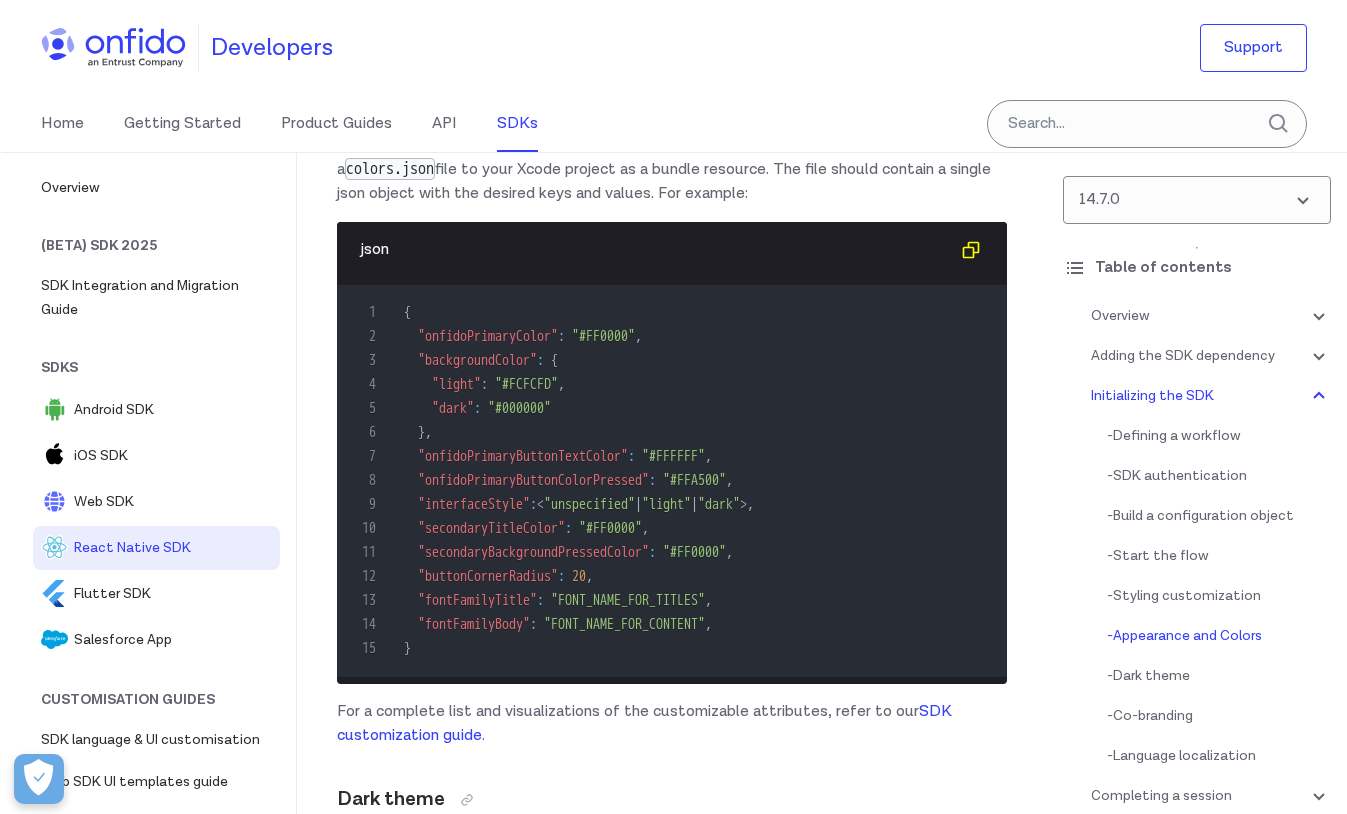 scroll, scrollTop: 11346, scrollLeft: 0, axis: vertical 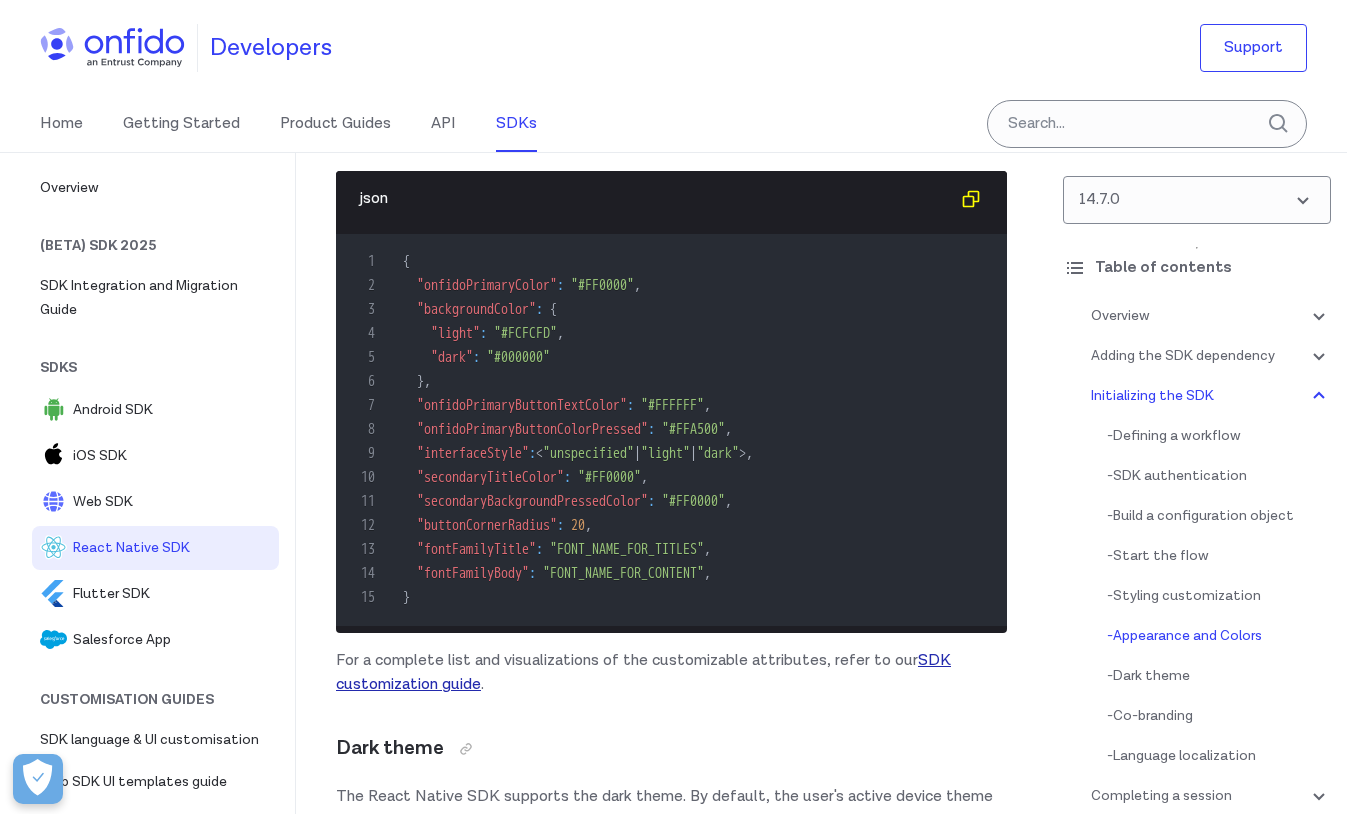 click on "SDK customization guide" at bounding box center (643, 672) 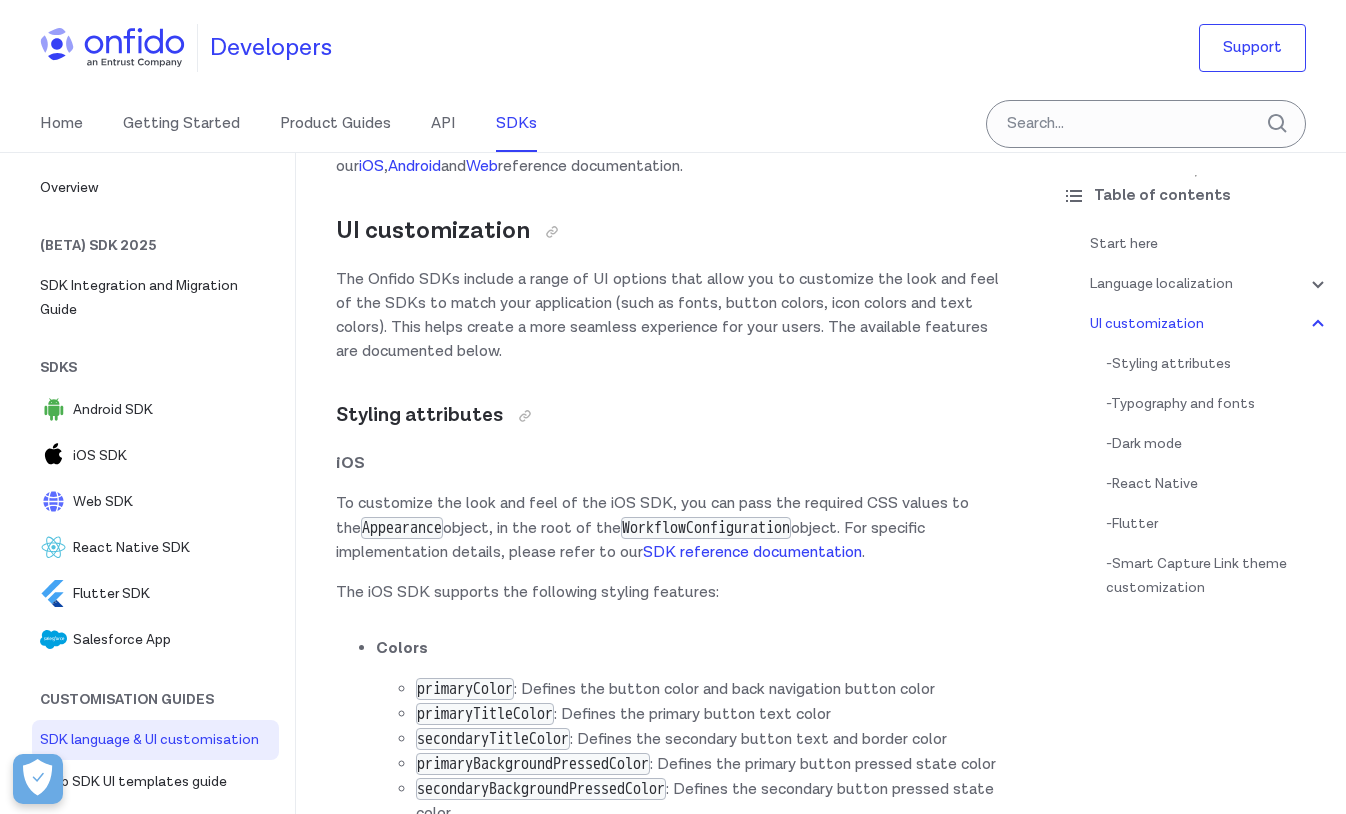scroll, scrollTop: 0, scrollLeft: 0, axis: both 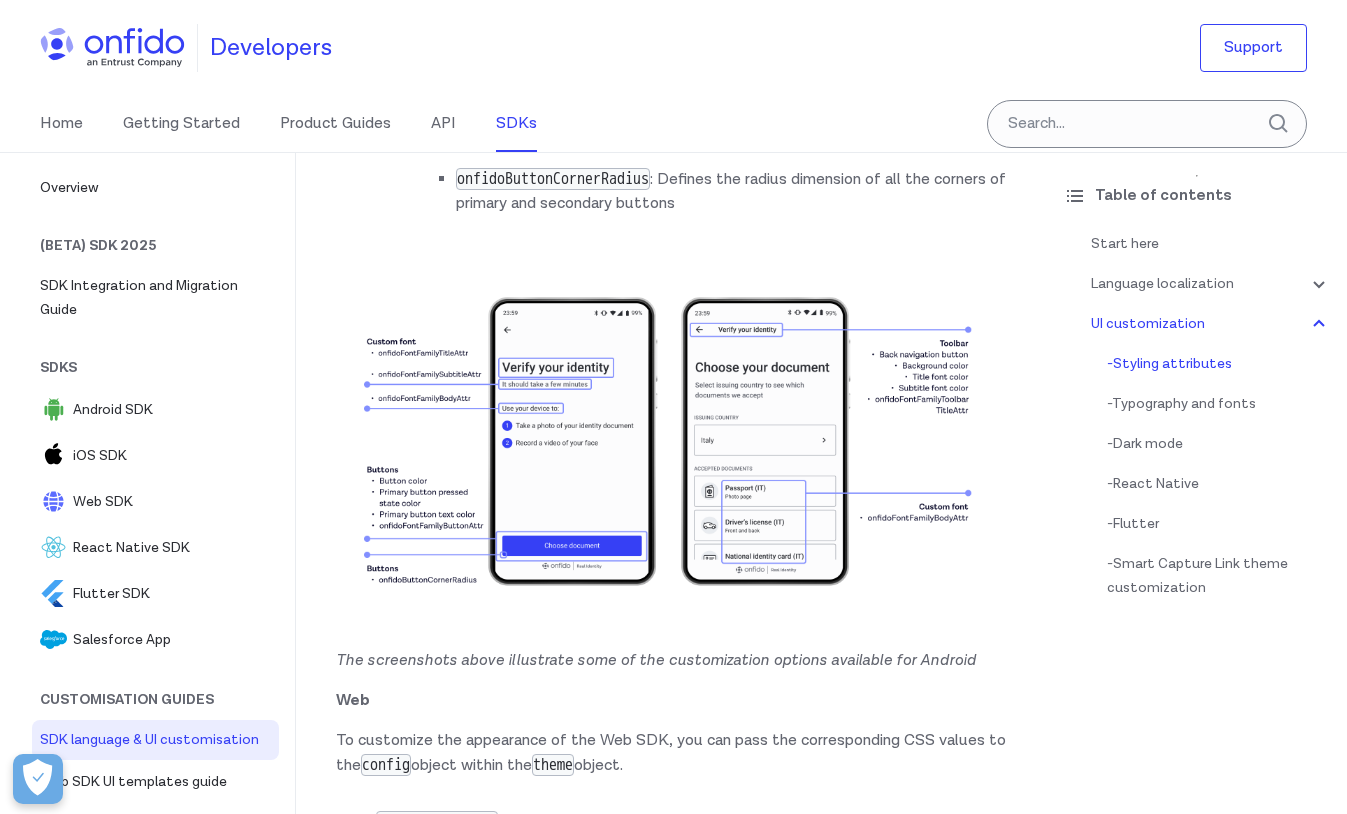 click on "onfidoButtonCornerRadius : Defines the radius dimension of all the corners of primary and secondary buttons" at bounding box center (711, 191) 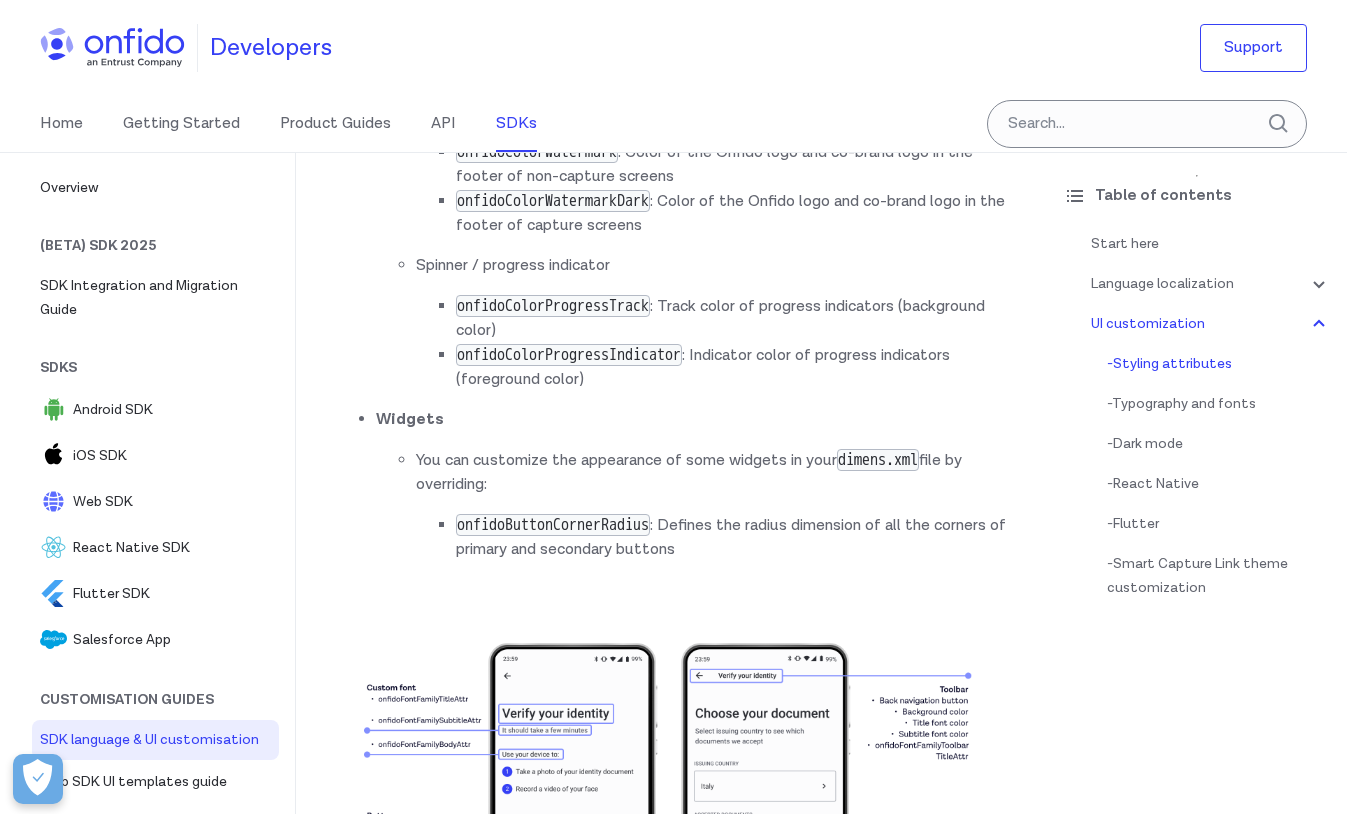 scroll, scrollTop: 7339, scrollLeft: 0, axis: vertical 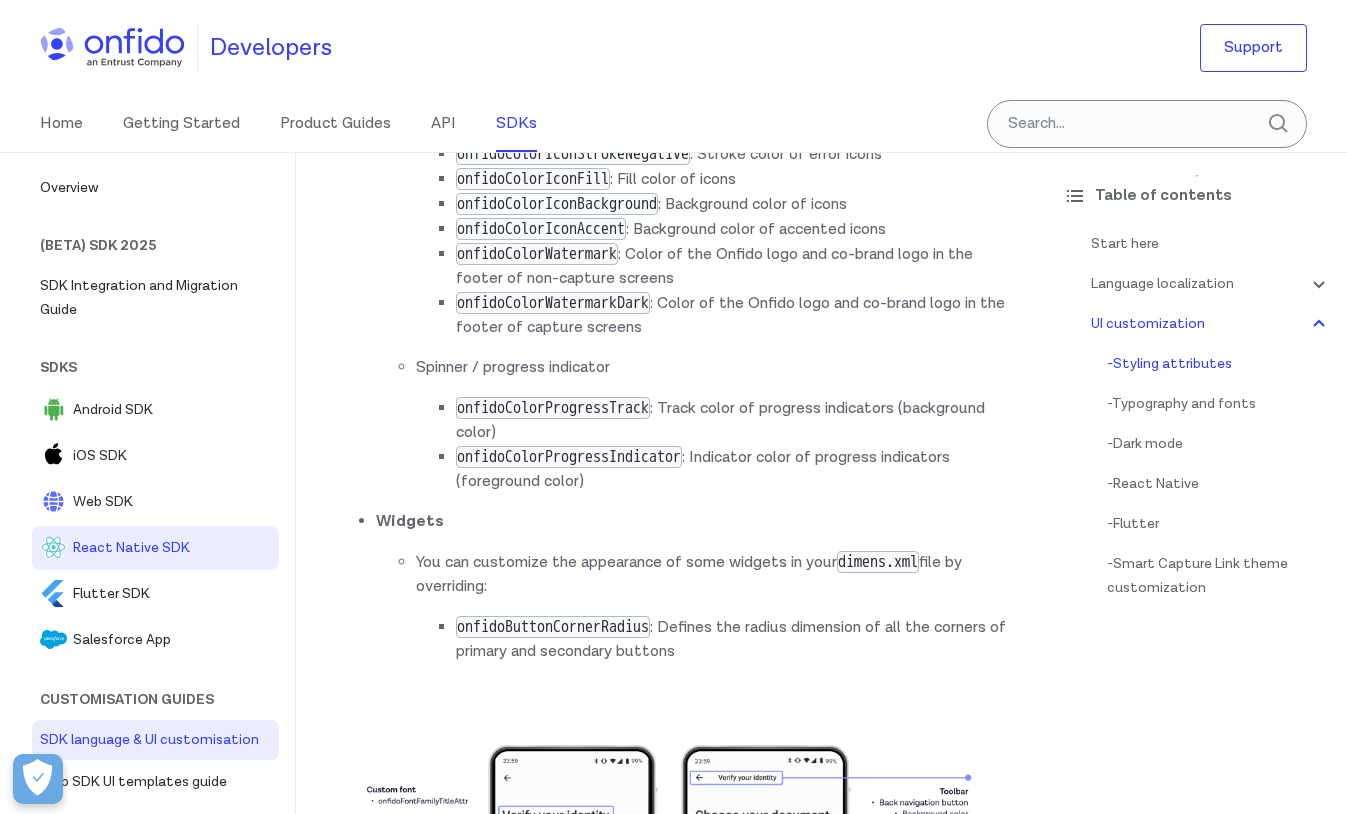 click on "React Native SDK" at bounding box center [172, 548] 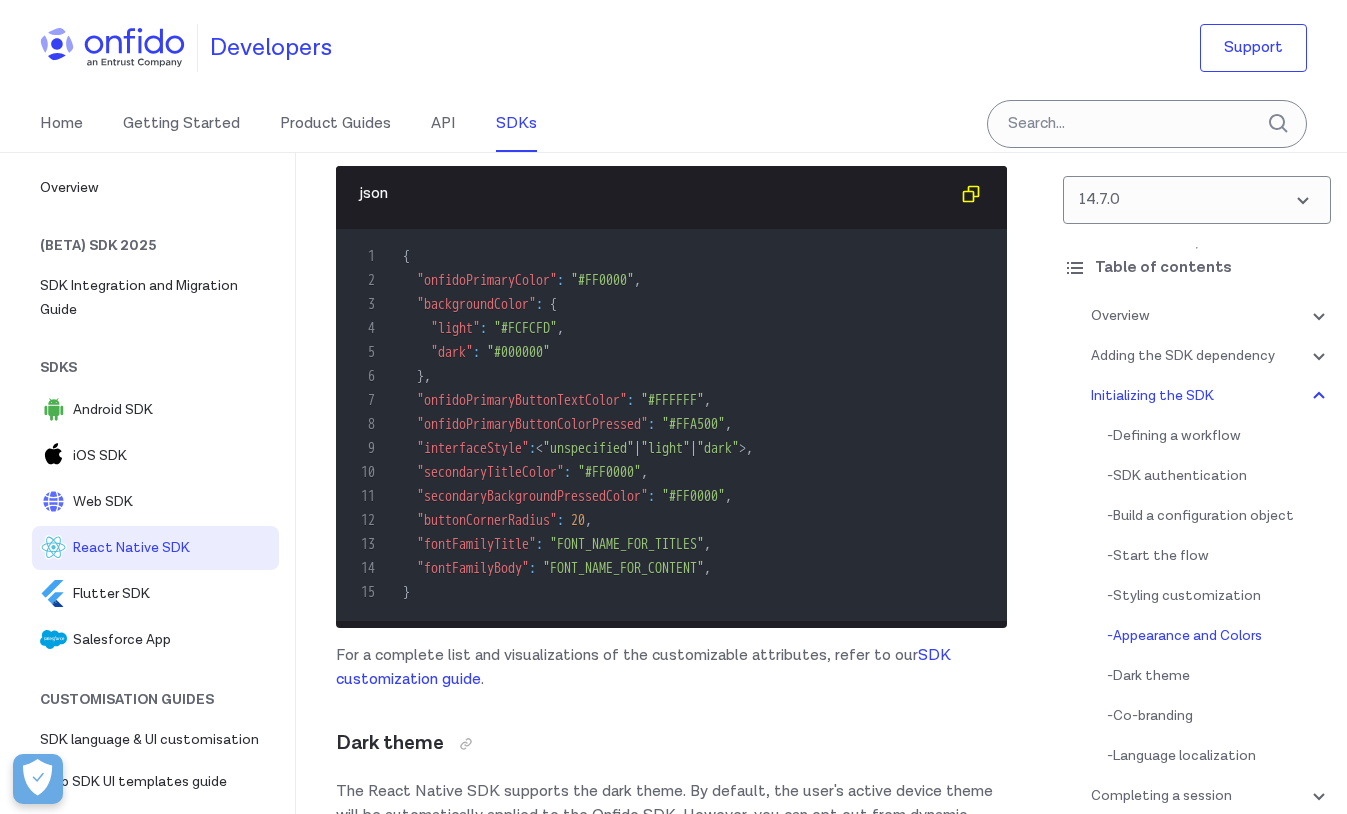 scroll, scrollTop: 11380, scrollLeft: 0, axis: vertical 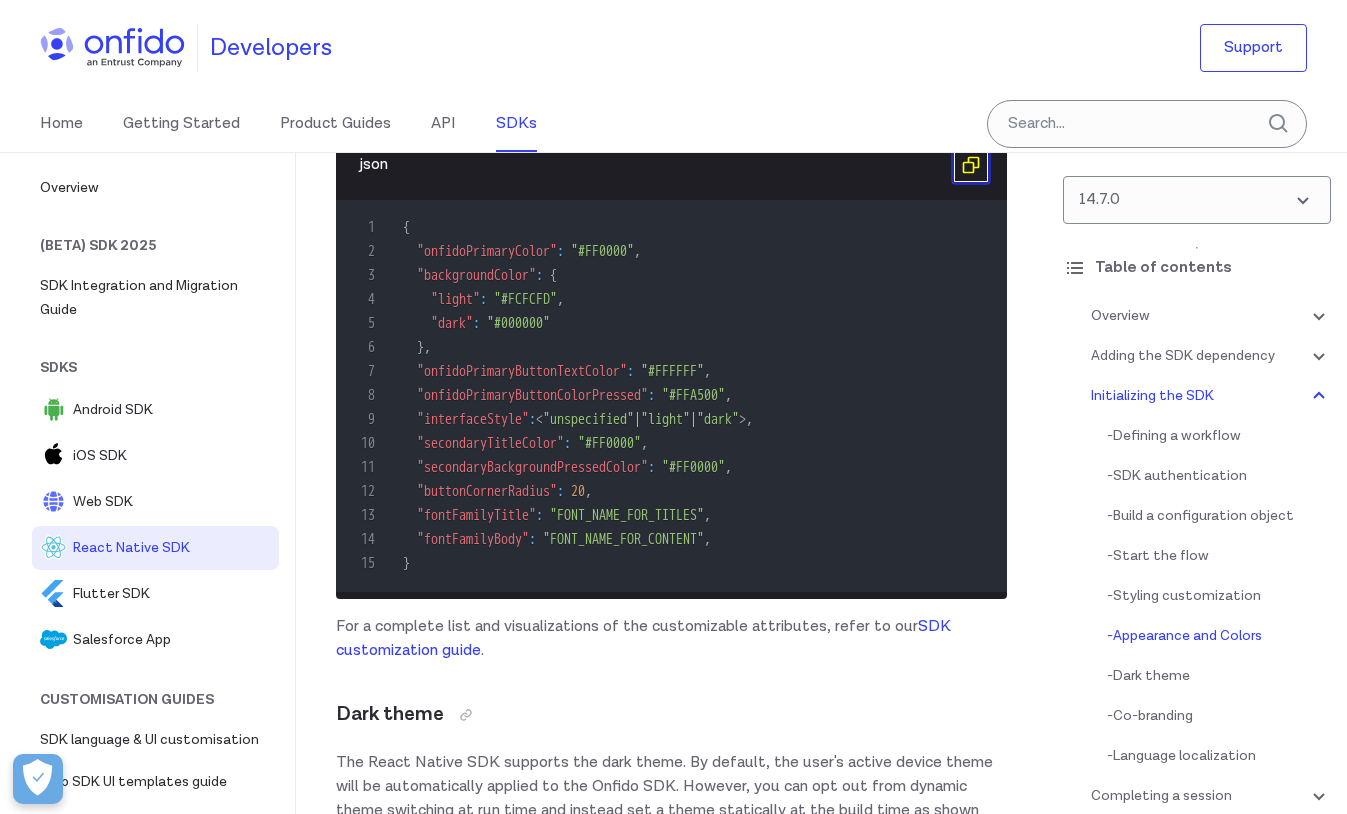 click 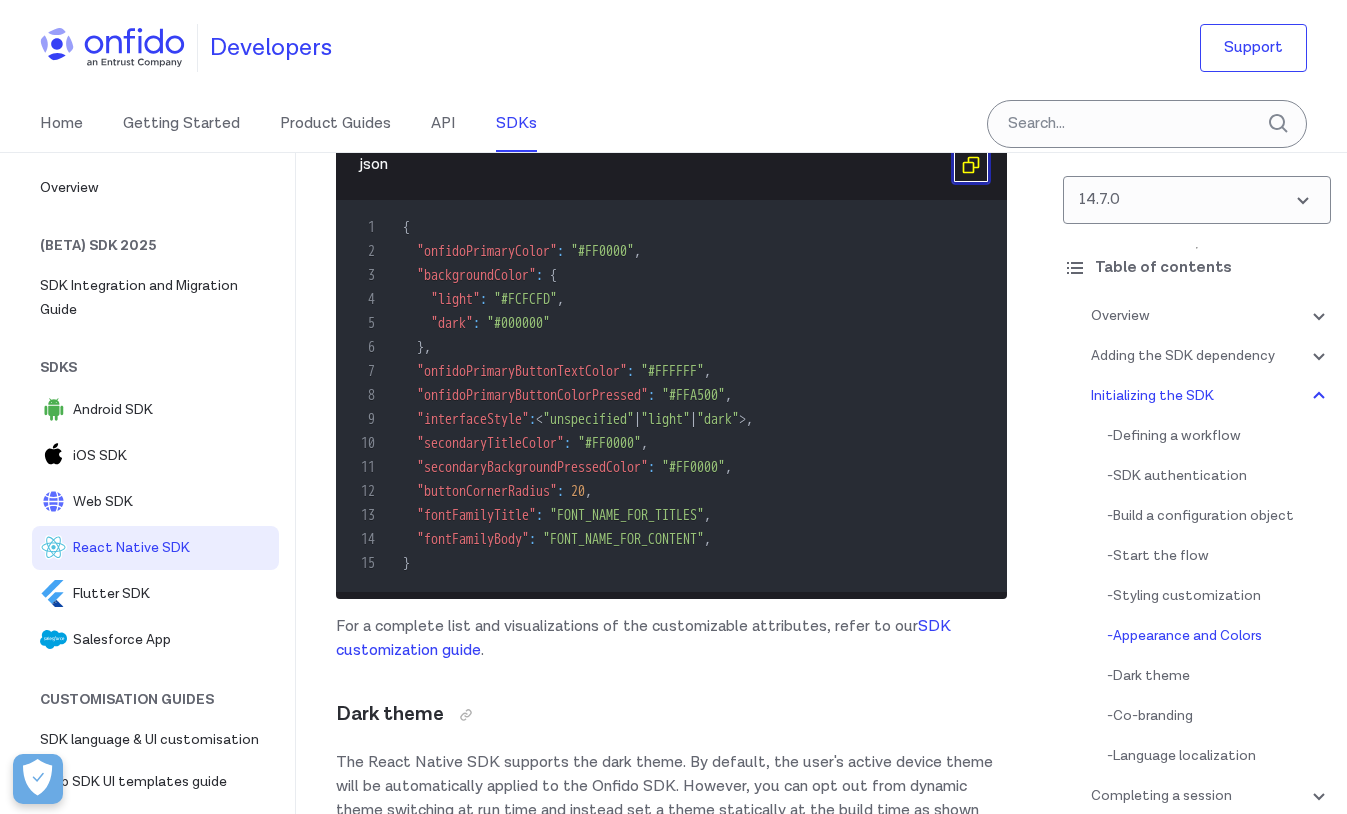 scroll, scrollTop: 11392, scrollLeft: 0, axis: vertical 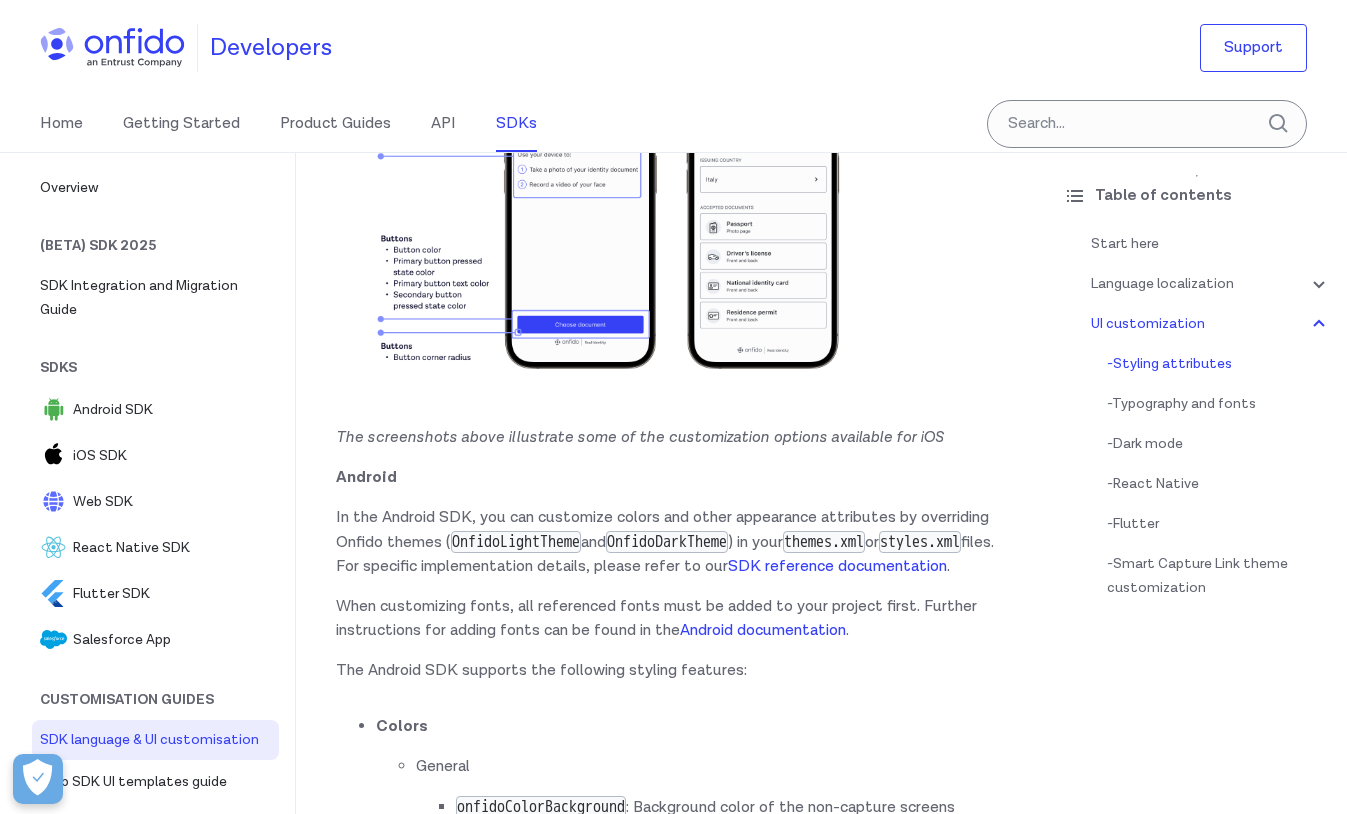 click at bounding box center (671, 212) 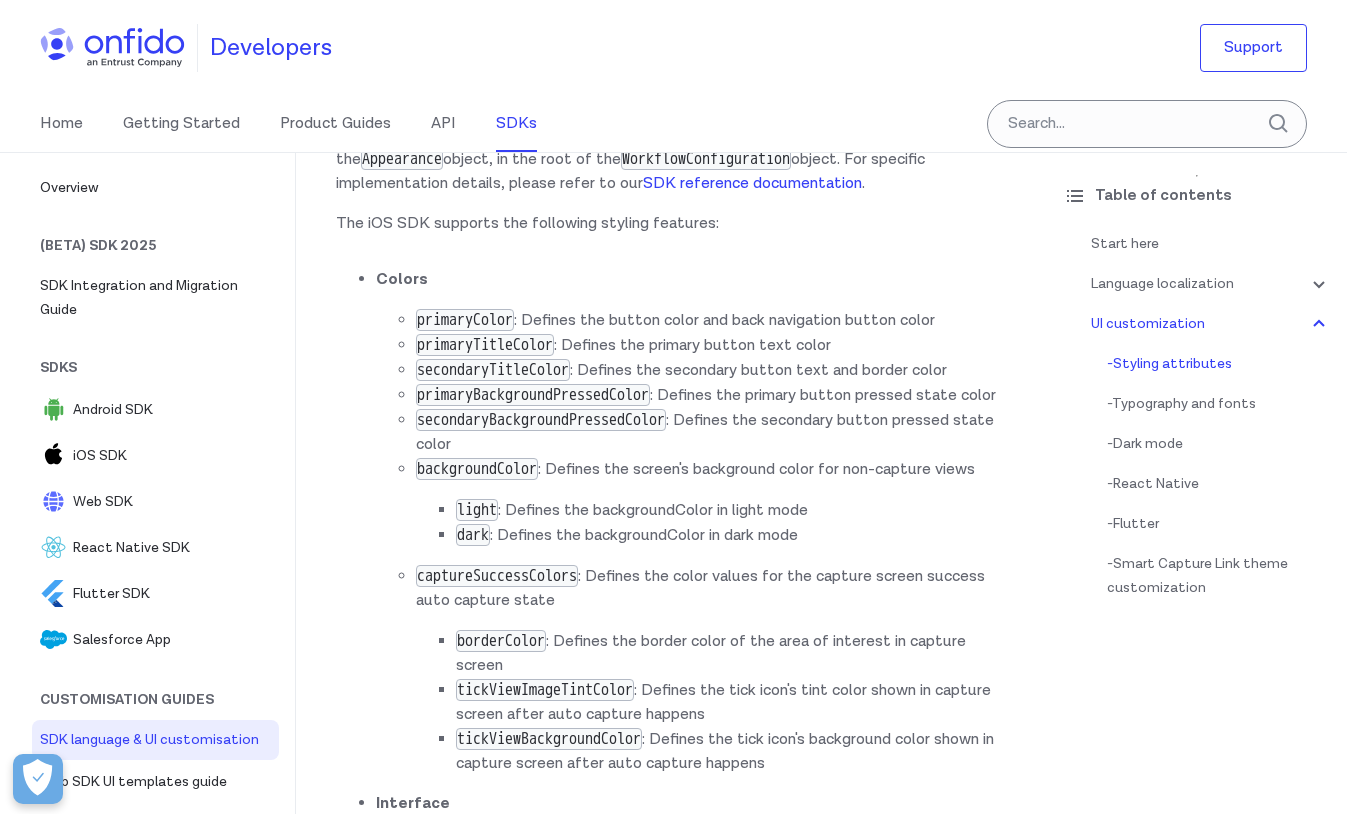 scroll, scrollTop: 4467, scrollLeft: 0, axis: vertical 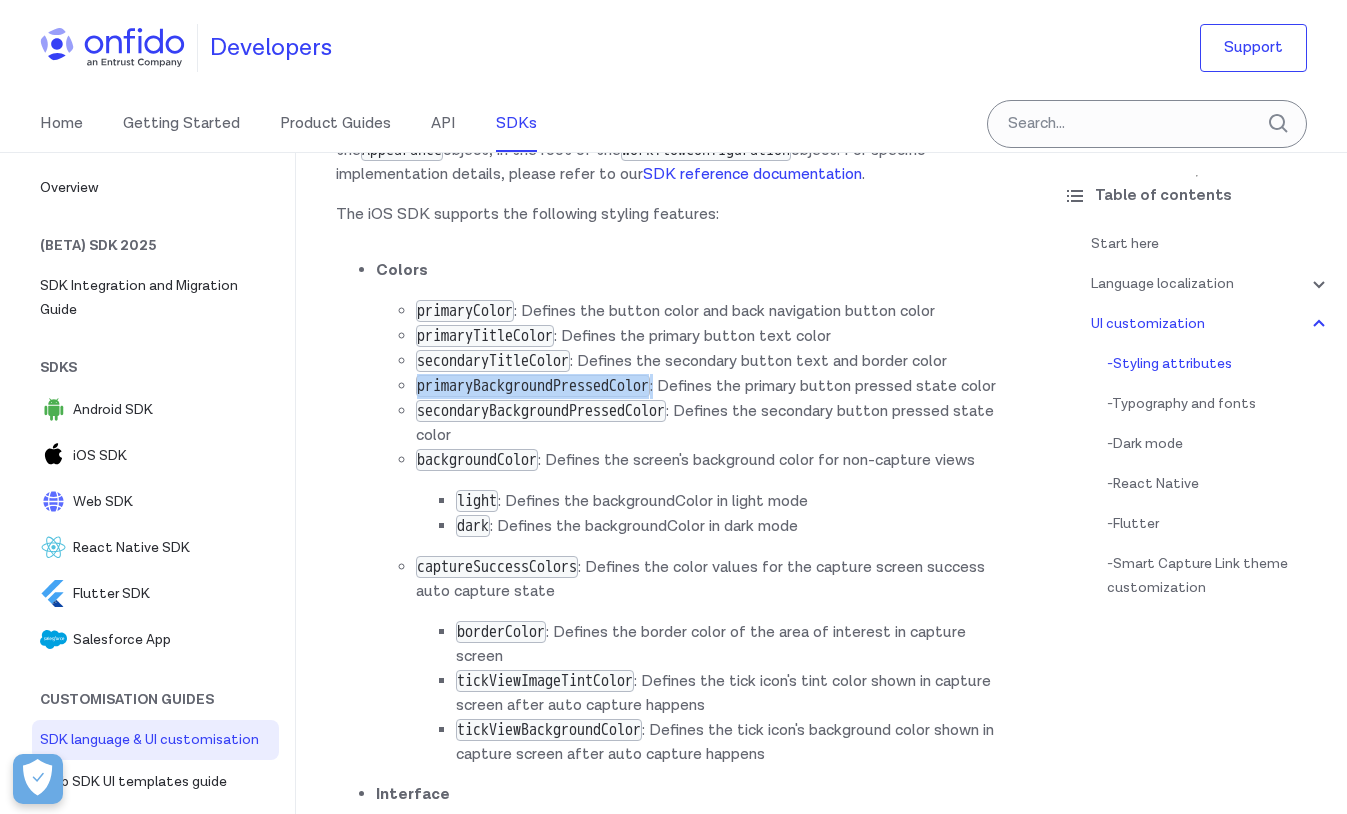 drag, startPoint x: 418, startPoint y: 387, endPoint x: 699, endPoint y: 384, distance: 281.01602 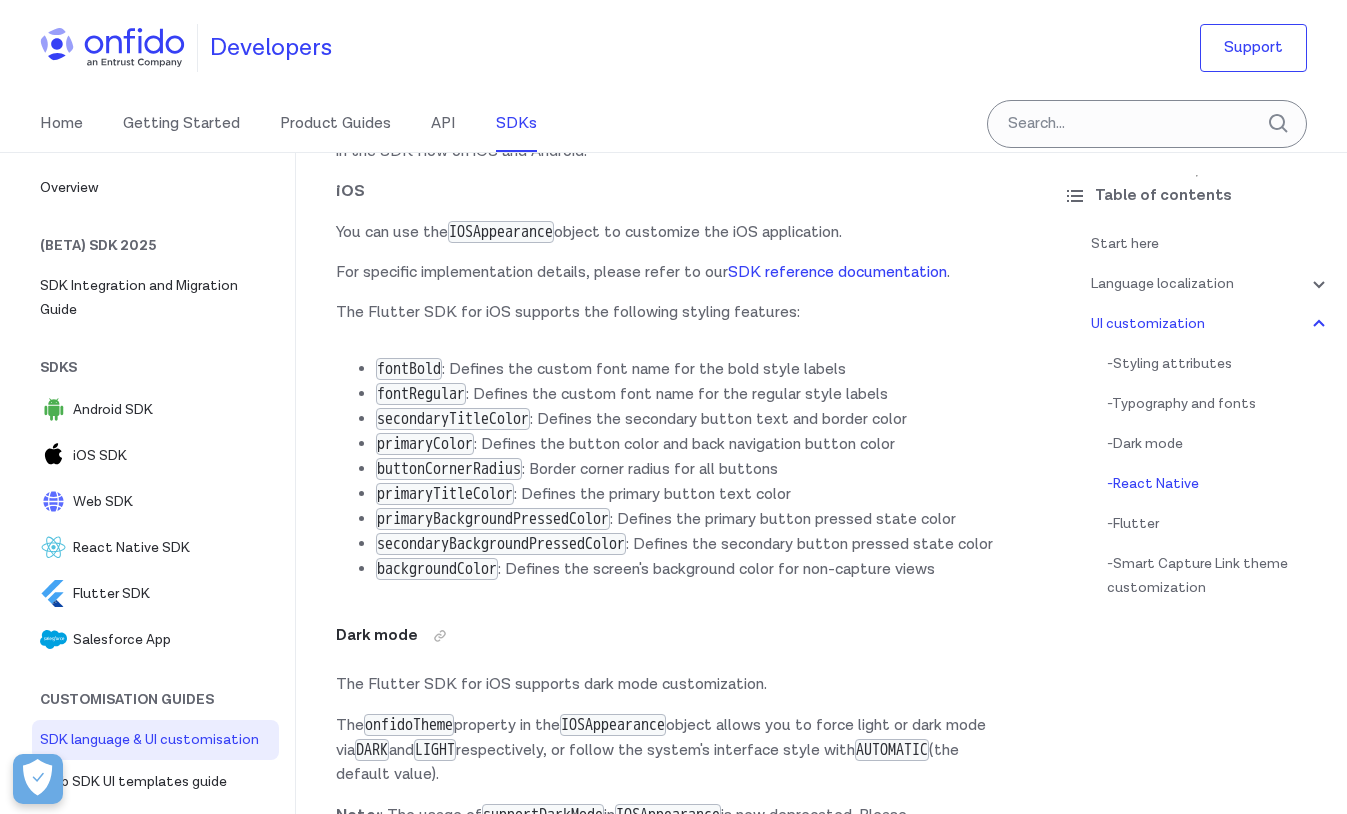 scroll, scrollTop: 22345, scrollLeft: 0, axis: vertical 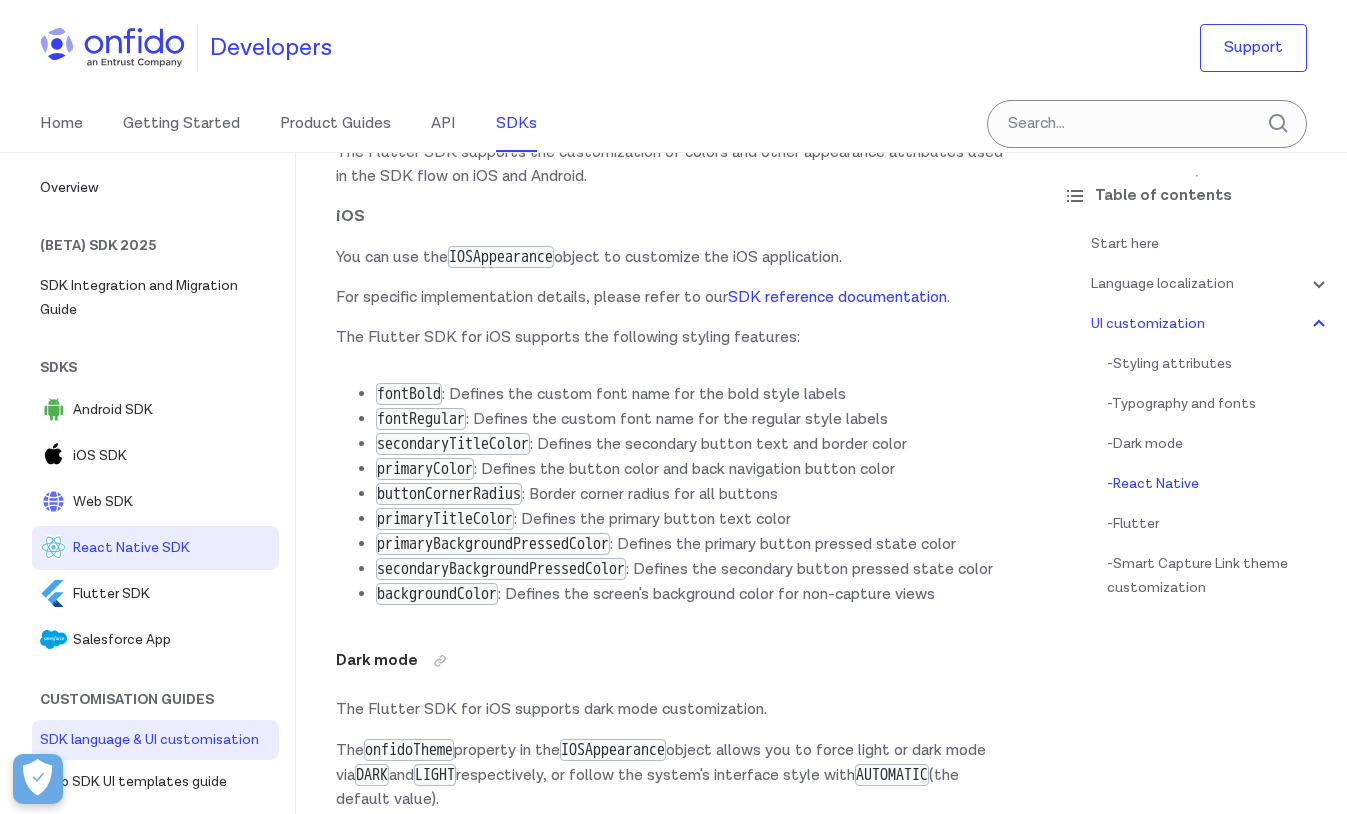 click on "React Native SDK" at bounding box center (172, 548) 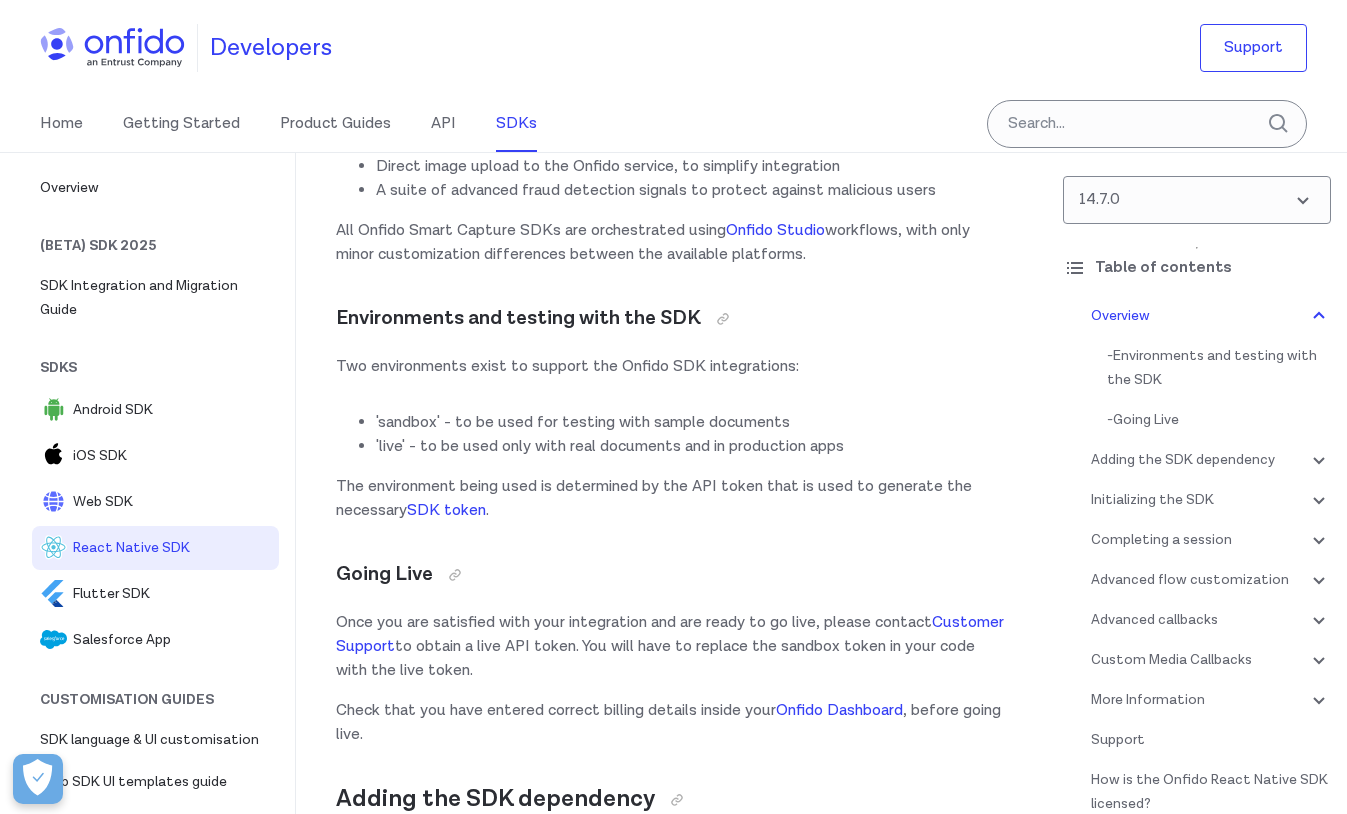scroll, scrollTop: 388, scrollLeft: 0, axis: vertical 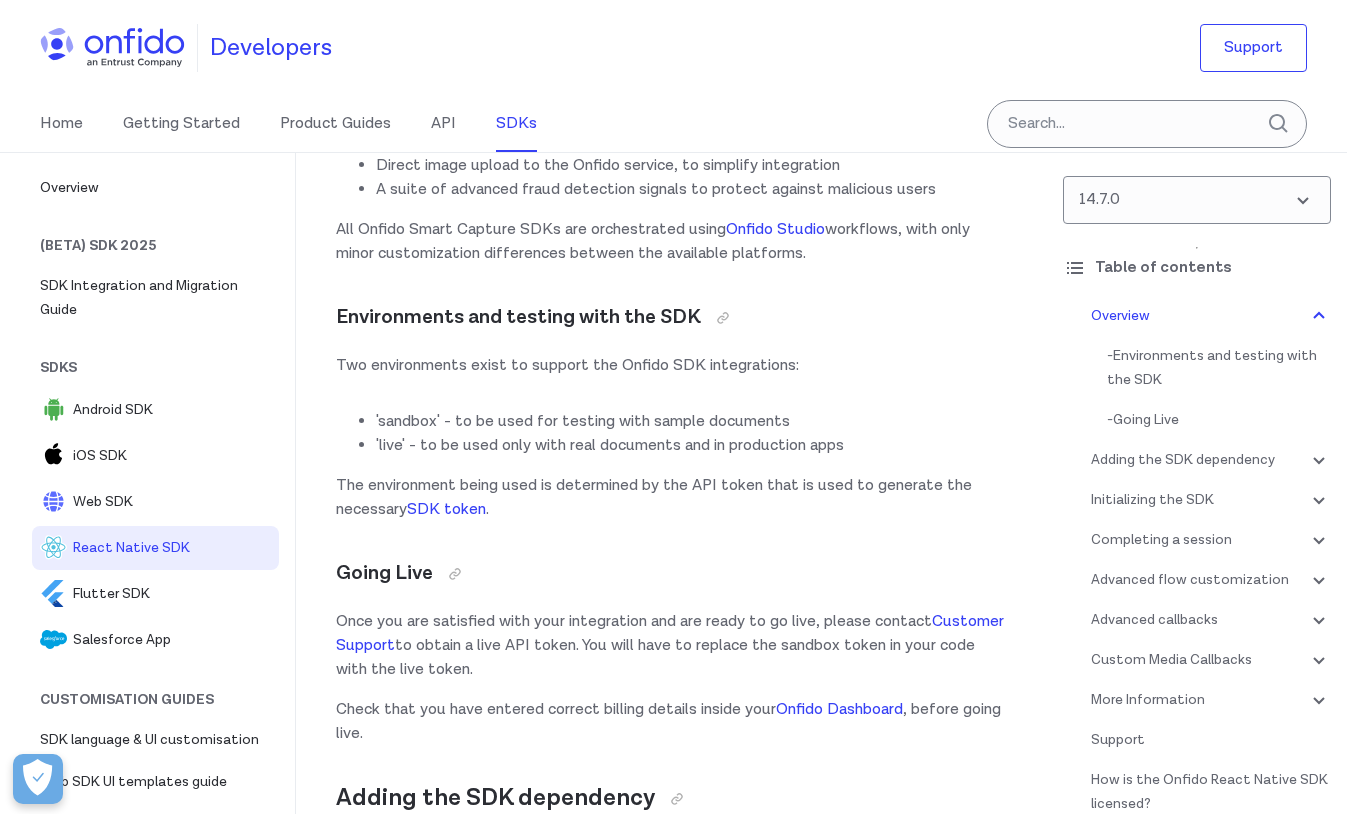 click on "React Native SDK" at bounding box center (172, 548) 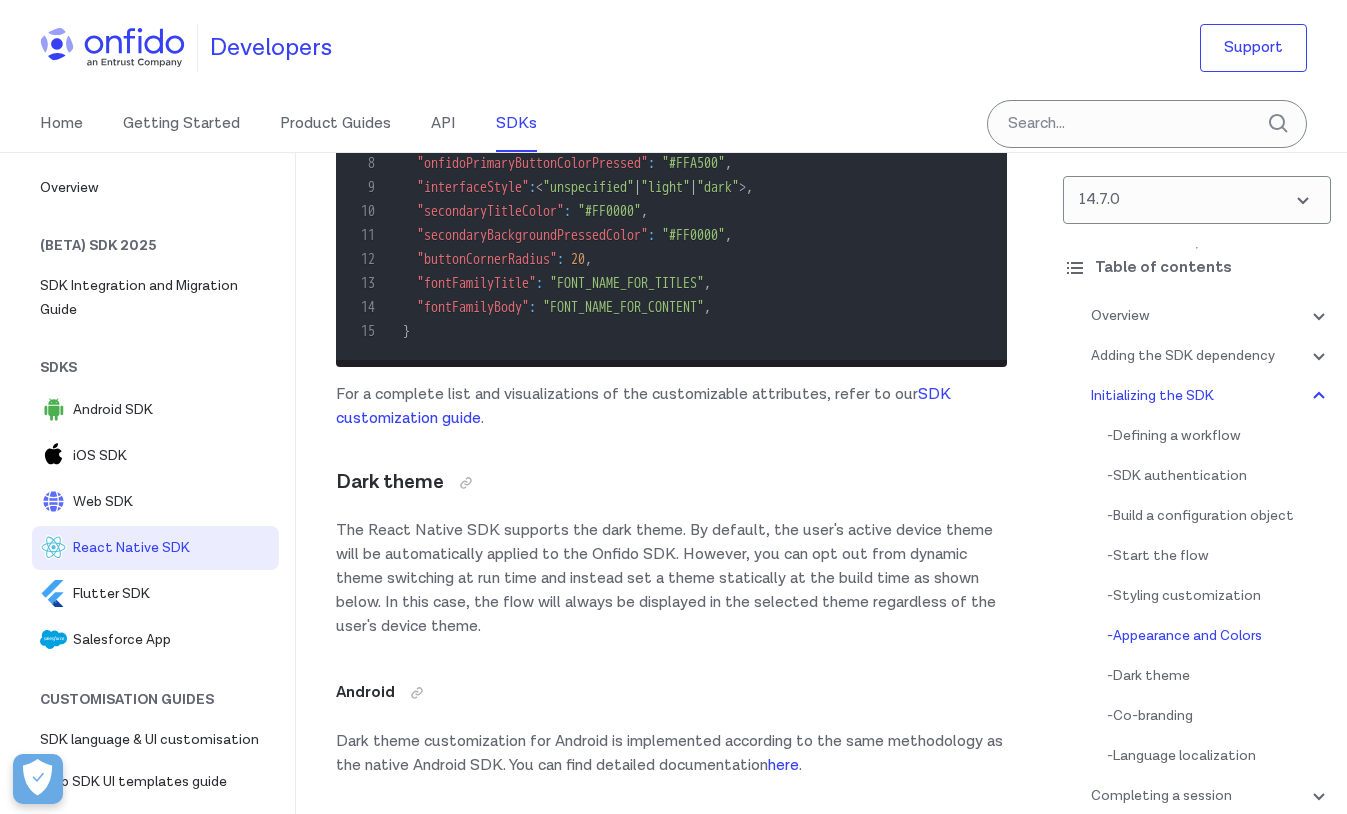 scroll, scrollTop: 11687, scrollLeft: 0, axis: vertical 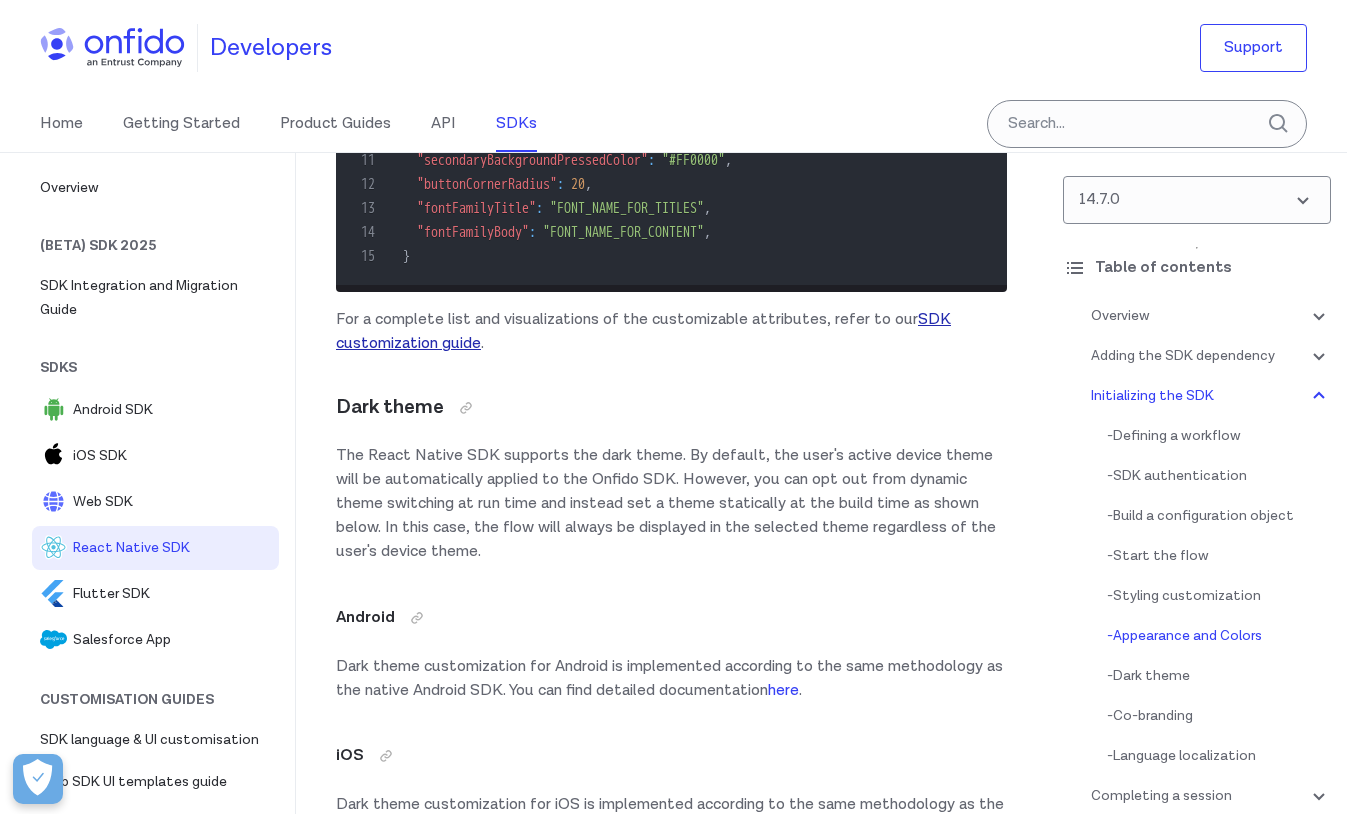 click on "SDK customization guide" at bounding box center [643, 331] 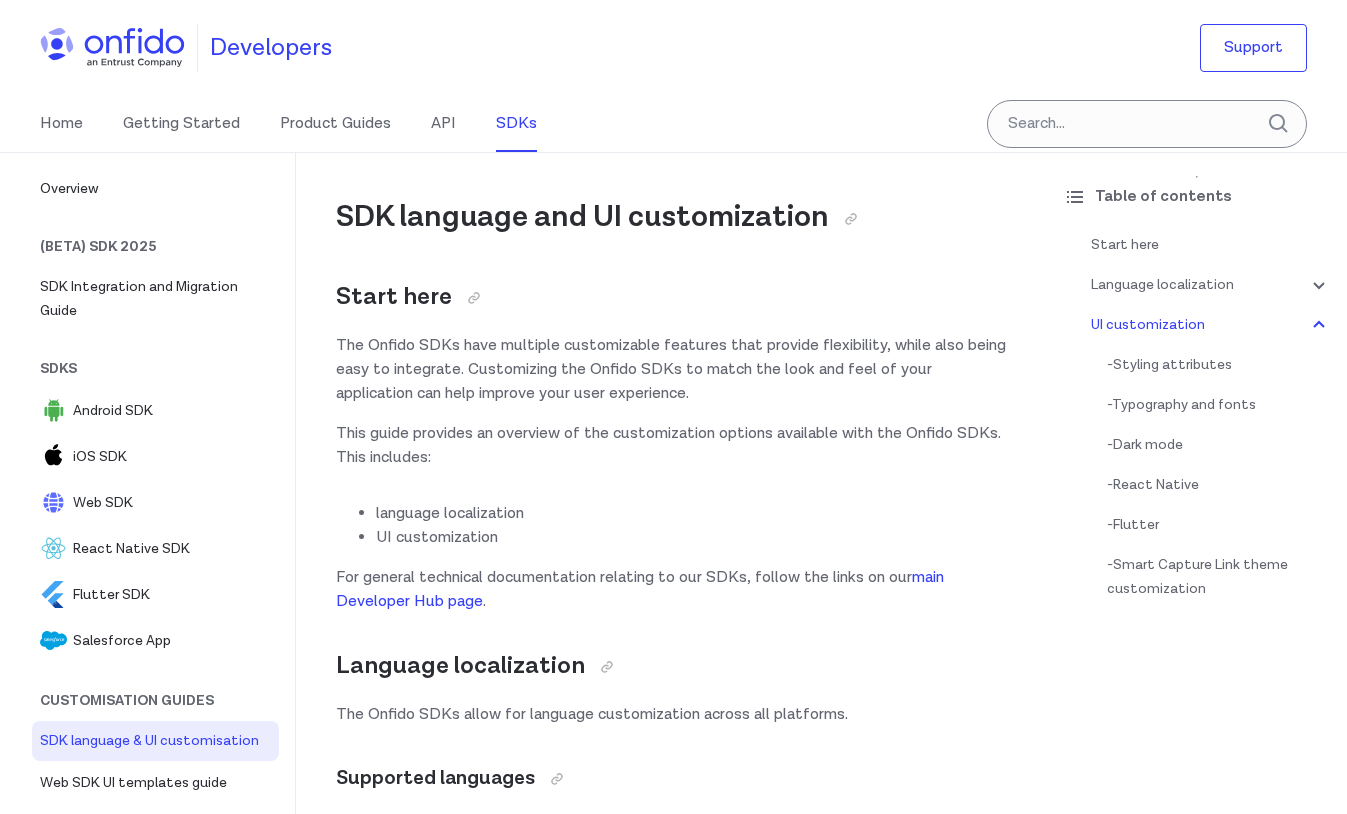 scroll, scrollTop: 4089, scrollLeft: 0, axis: vertical 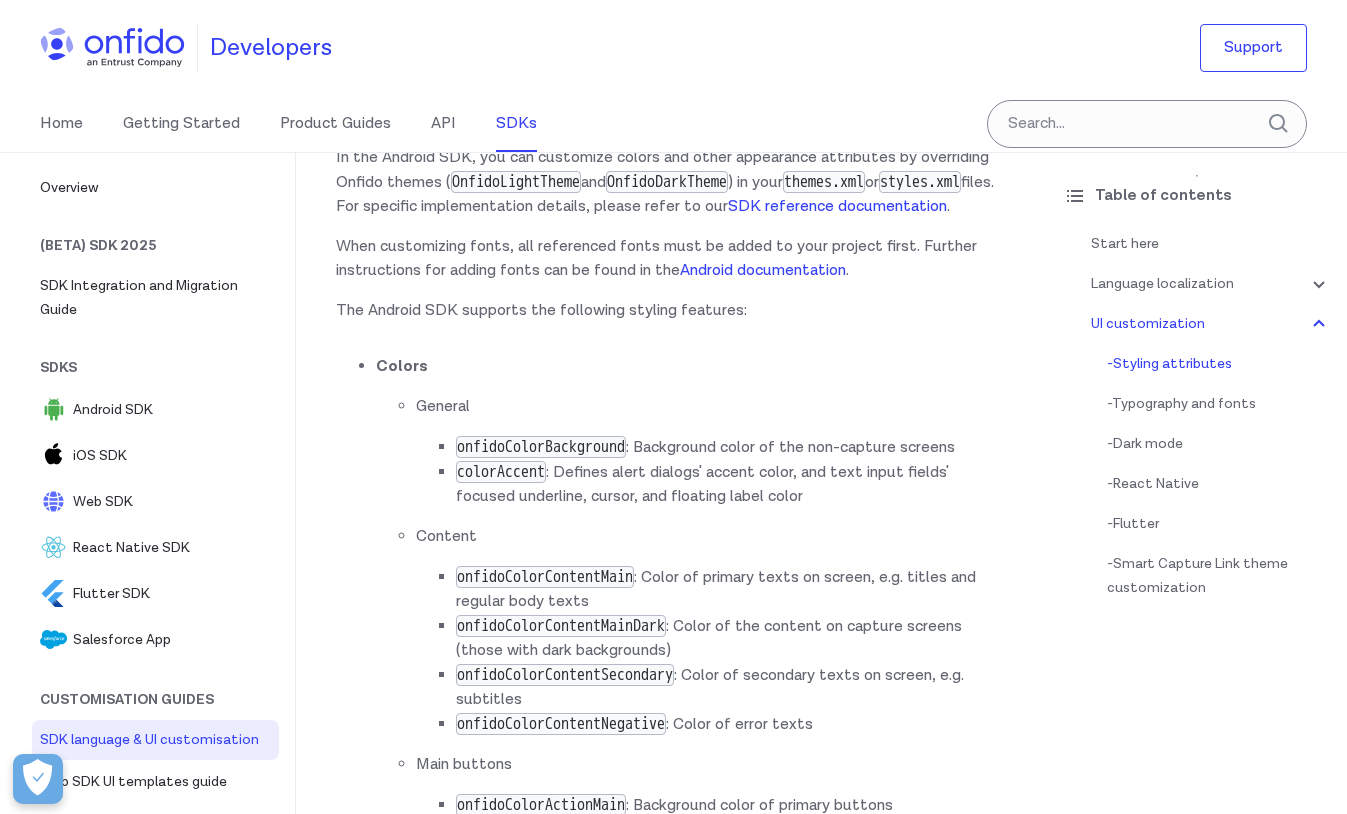 click on "Colors
General
onfidoColorBackground : Background color of the non-capture screens
colorAccent : Defines alert dialogs' accent color, and text input fields' focused underline, cursor, and floating label color
Content
onfidoColorContentMain : Color of primary texts on screen, e.g. titles and regular body texts
onfidoColorContentMainDark : Color of the content on capture screens (those with dark backgrounds)
onfidoColorContentSecondary : Color of secondary texts on screen, e.g. subtitles
onfidoColorContentNegative : Color of error texts
Main buttons
onfidoColorActionMain : Background color of primary buttons
onfidoColorActionMainPressed : Background color of primary buttons when pressed
onfidoColorActionMainDisabled : Background color of primary buttons when disabled
onfidoColorContentOnAction : Text color of primary buttons
onfidoColorContentOnActionDisabled : Text color of primary buttons when disabled
Secondary buttons
onfidoColorActionSecondary" at bounding box center (671, 1301) 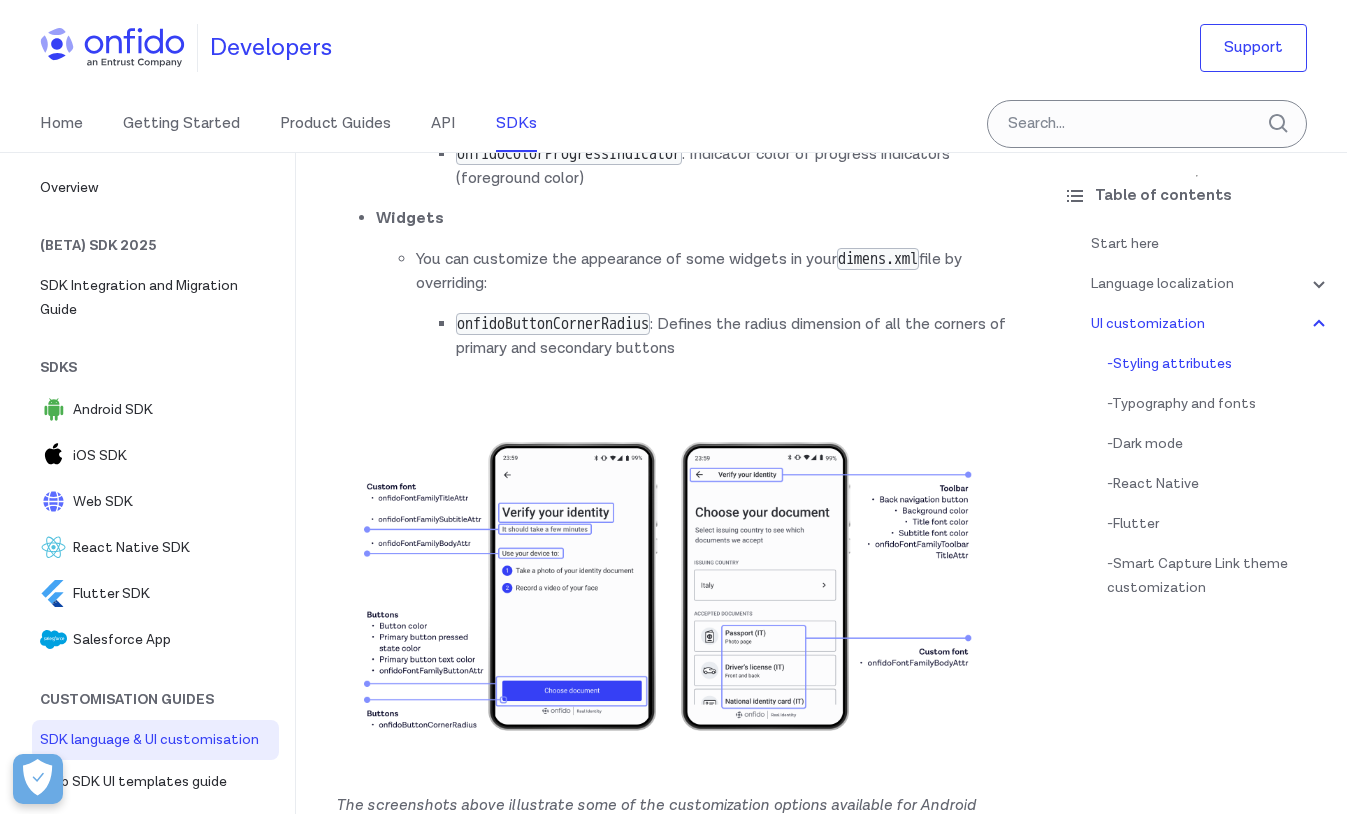 scroll, scrollTop: 7612, scrollLeft: 0, axis: vertical 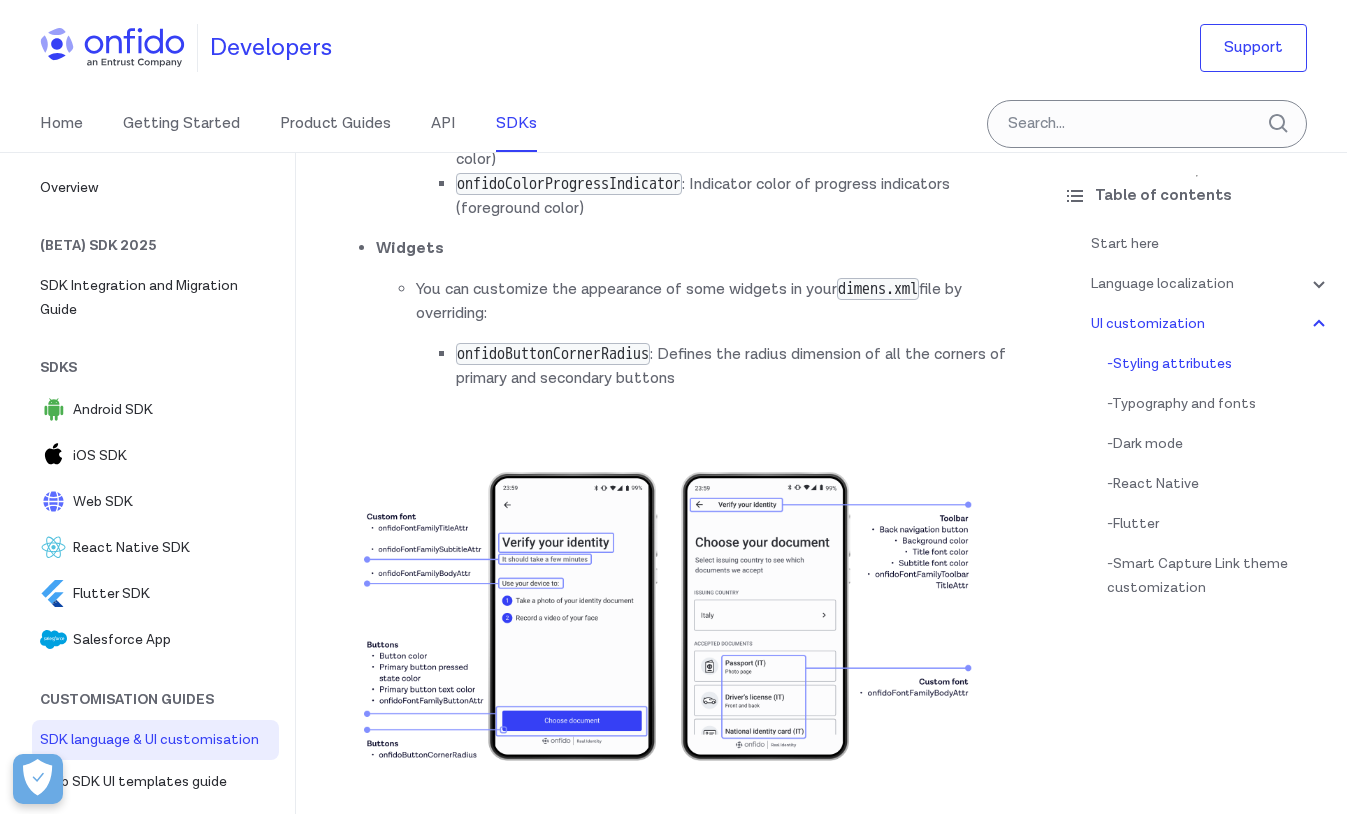 click on "Colors
General
onfidoColorBackground : Background color of the non-capture screens
colorAccent : Defines alert dialogs' accent color, and text input fields' focused underline, cursor, and floating label color
Content
onfidoColorContentMain : Color of primary texts on screen, e.g. titles and regular body texts
onfidoColorContentMainDark : Color of the content on capture screens (those with dark backgrounds)
onfidoColorContentSecondary : Color of secondary texts on screen, e.g. subtitles
onfidoColorContentNegative : Color of error texts
Main buttons
onfidoColorActionMain : Background color of primary buttons
onfidoColorActionMainPressed : Background color of primary buttons when pressed
onfidoColorActionMainDisabled : Background color of primary buttons when disabled
onfidoColorContentOnAction : Text color of primary buttons
onfidoColorContentOnActionDisabled : Text color of primary buttons when disabled
Secondary buttons
onfidoColorActionSecondary" at bounding box center [671, -539] 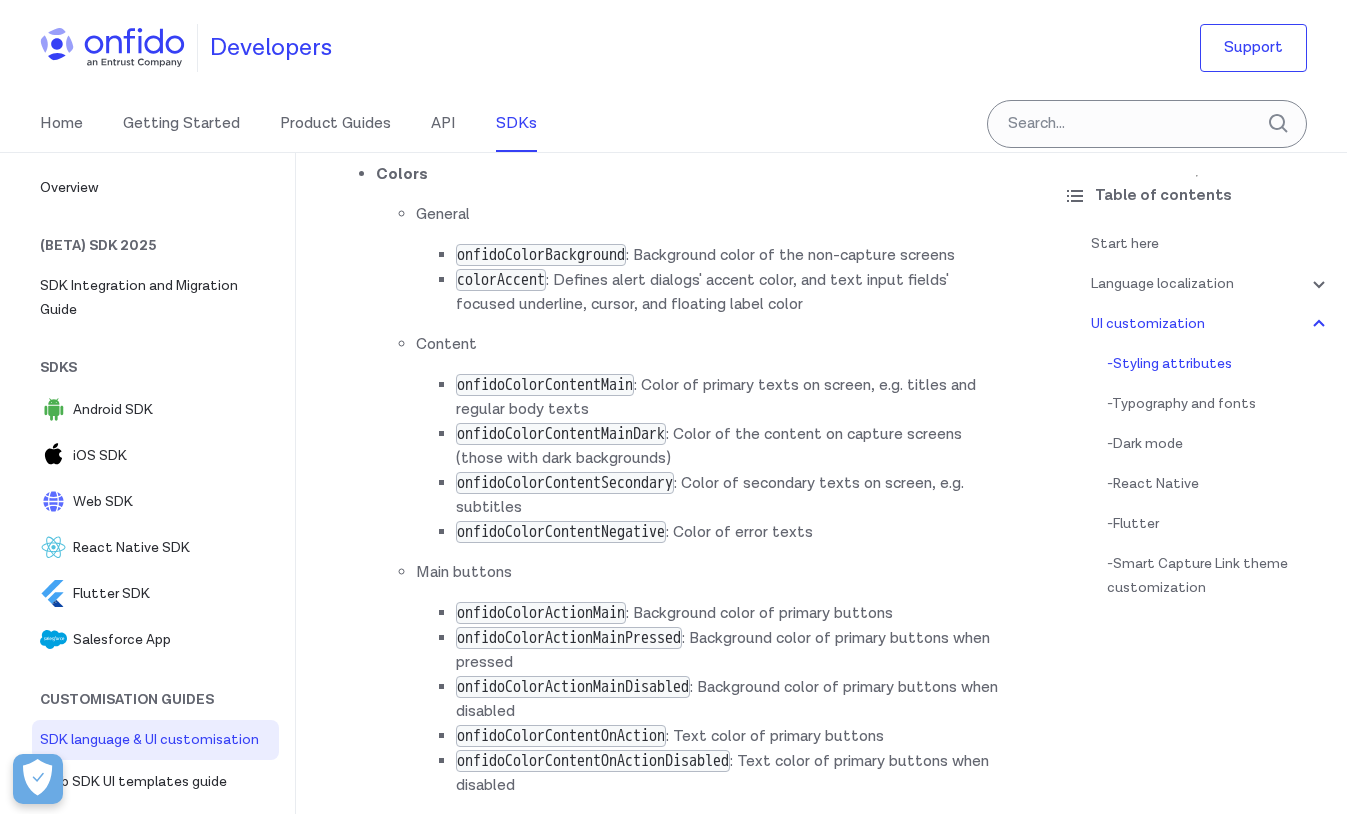 scroll, scrollTop: 5935, scrollLeft: 0, axis: vertical 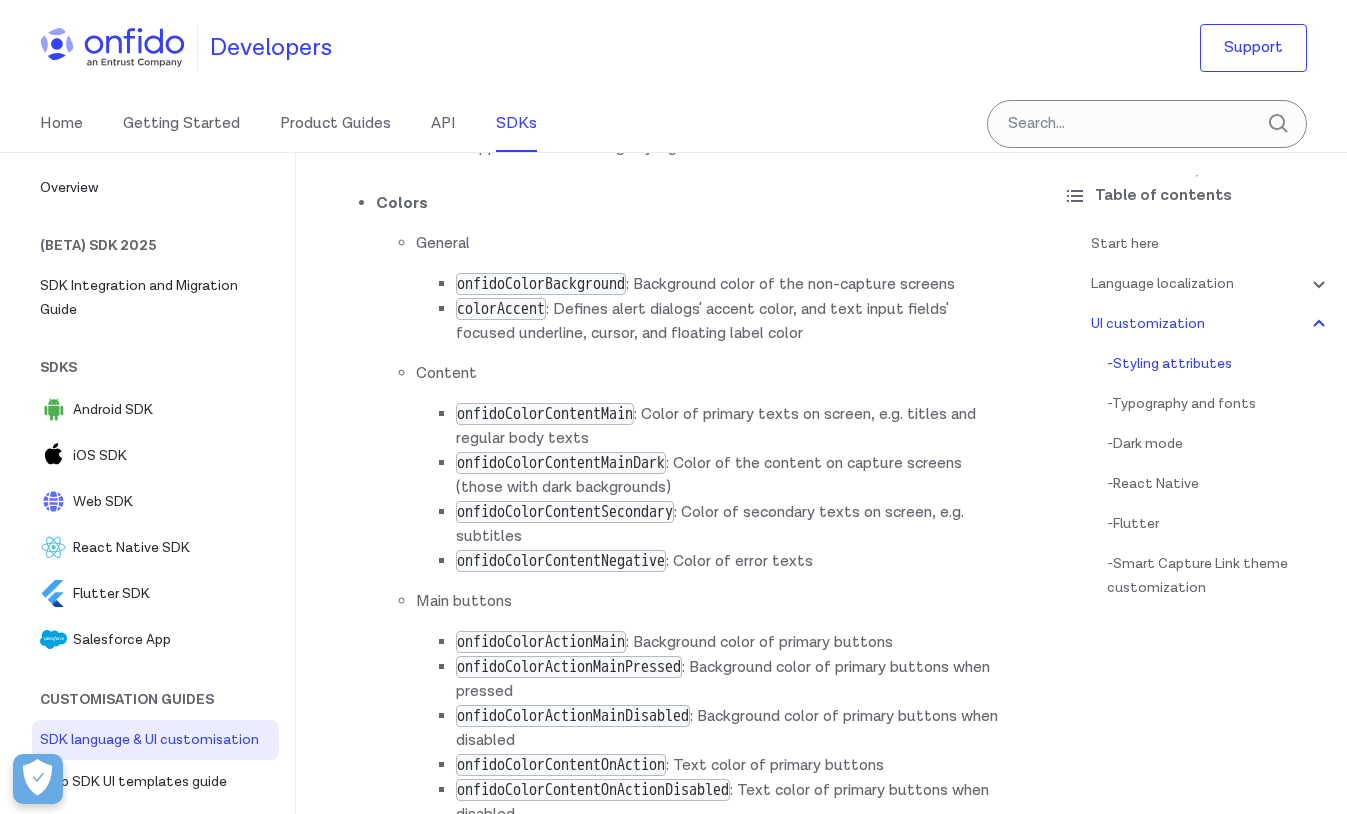 click on "Colors
General
onfidoColorBackground : Background color of the non-capture screens
colorAccent : Defines alert dialogs' accent color, and text input fields' focused underline, cursor, and floating label color
Content
onfidoColorContentMain : Color of primary texts on screen, e.g. titles and regular body texts
onfidoColorContentMainDark : Color of the content on capture screens (those with dark backgrounds)
onfidoColorContentSecondary : Color of secondary texts on screen, e.g. subtitles
onfidoColorContentNegative : Color of error texts
Main buttons
onfidoColorActionMain : Background color of primary buttons
onfidoColorActionMainPressed : Background color of primary buttons when pressed
onfidoColorActionMainDisabled : Background color of primary buttons when disabled
onfidoColorContentOnAction : Text color of primary buttons
onfidoColorContentOnActionDisabled : Text color of primary buttons when disabled
Secondary buttons
onfidoColorActionSecondary" at bounding box center (671, 1138) 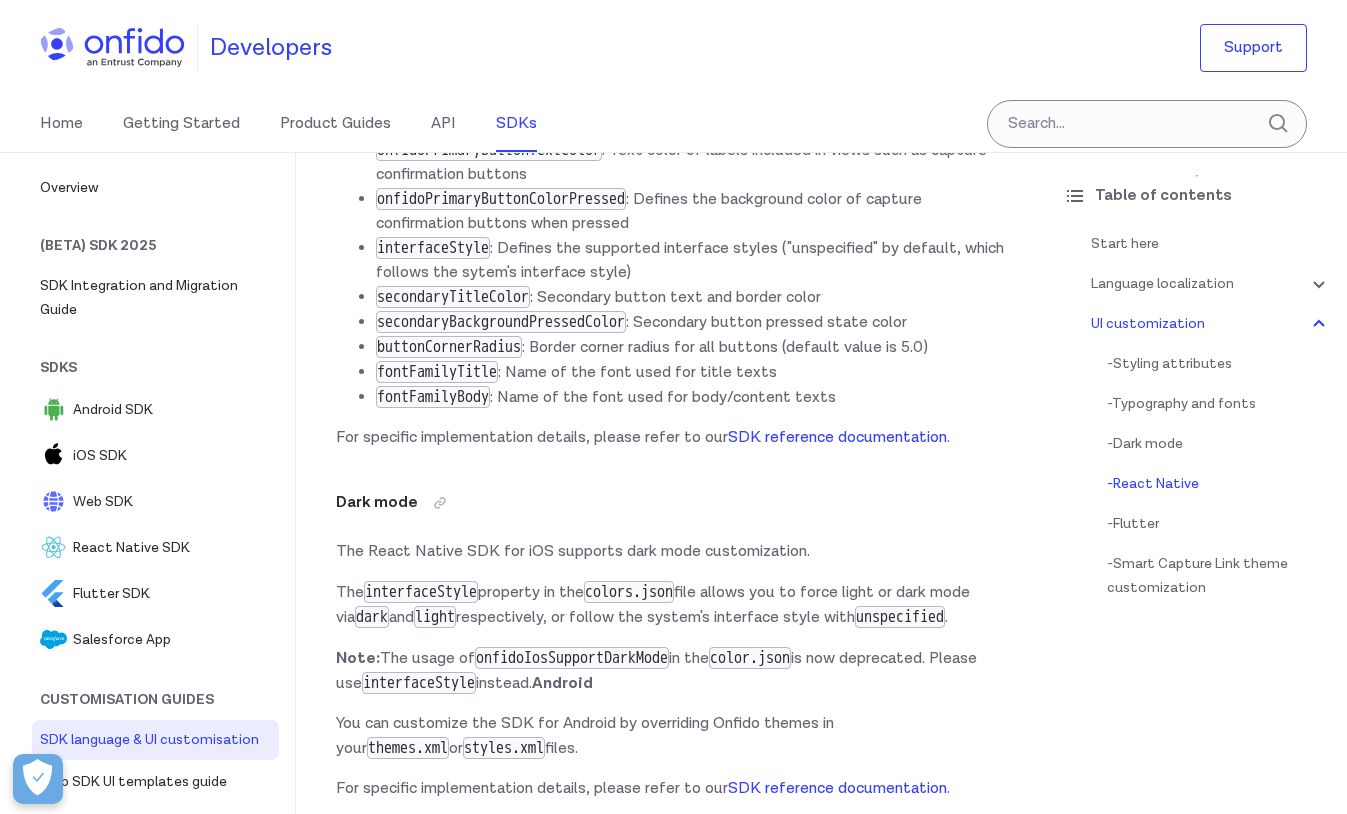 scroll, scrollTop: 19795, scrollLeft: 0, axis: vertical 